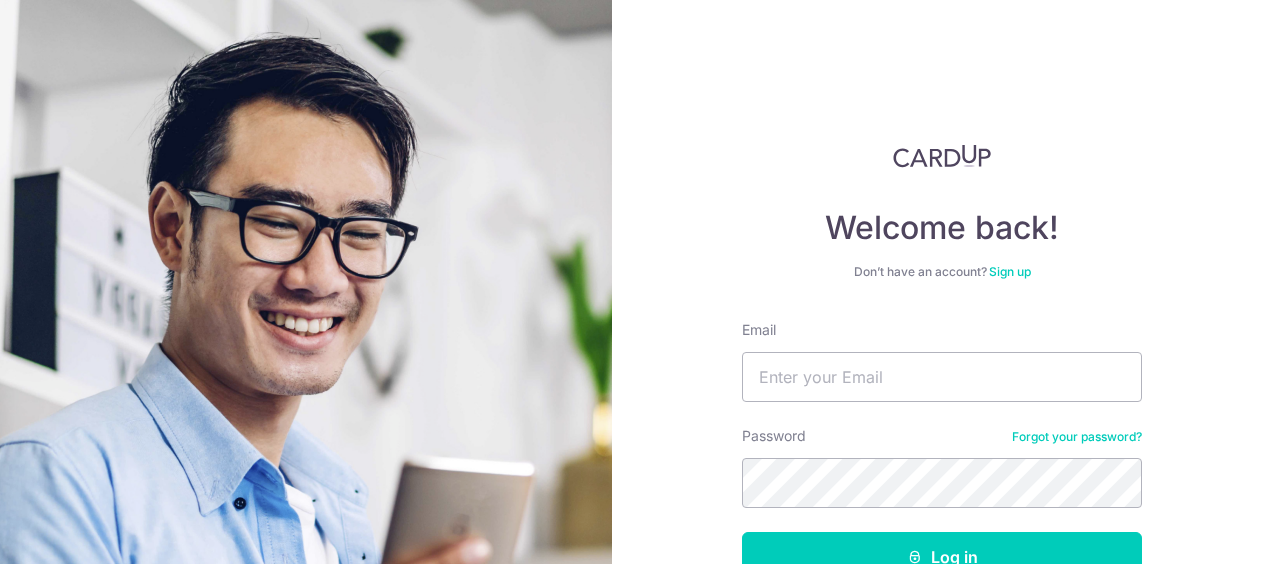 scroll, scrollTop: 0, scrollLeft: 0, axis: both 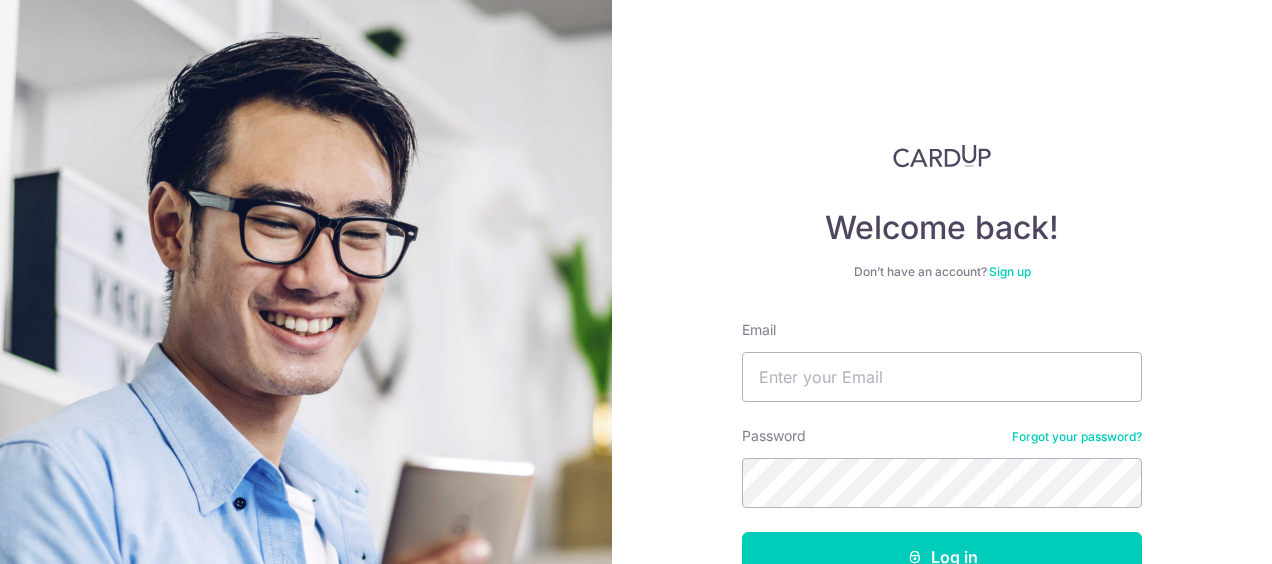 click on "Welcome back!
Don’t have an account?  Sign up
Email
Password
Forgot your password?
Log in
By continuing you agree to our
Privacy Policy
&  Terms Of Service
Didn't receive unlock details?
Haven't confirmed your email?" at bounding box center [942, 282] 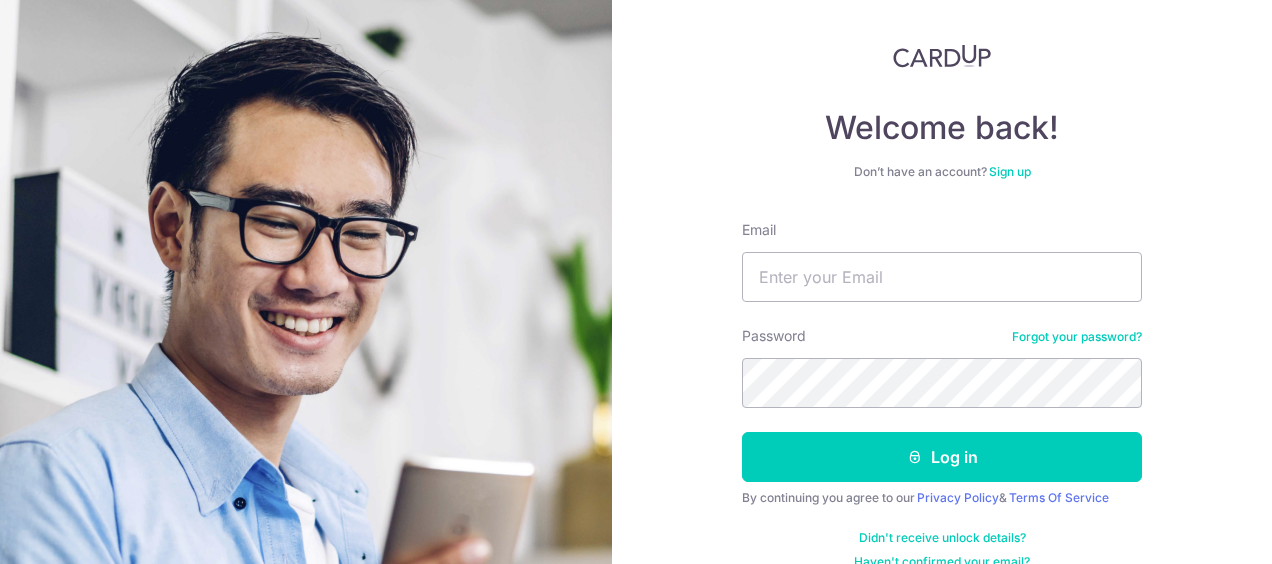 click on "Sign up" at bounding box center (1010, 171) 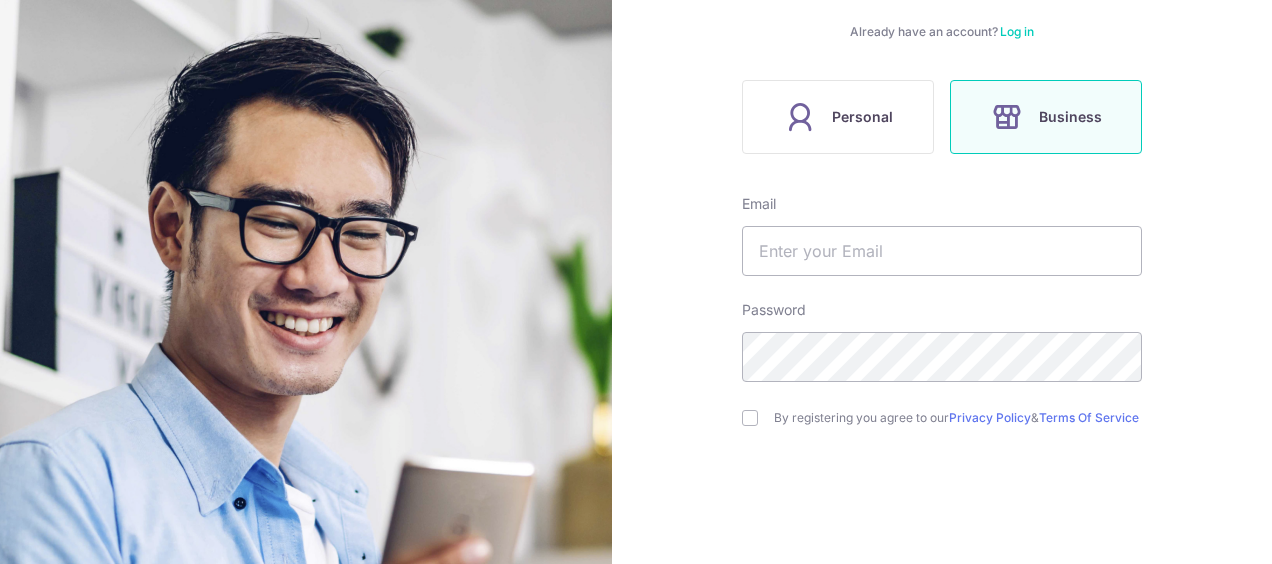 scroll, scrollTop: 172, scrollLeft: 0, axis: vertical 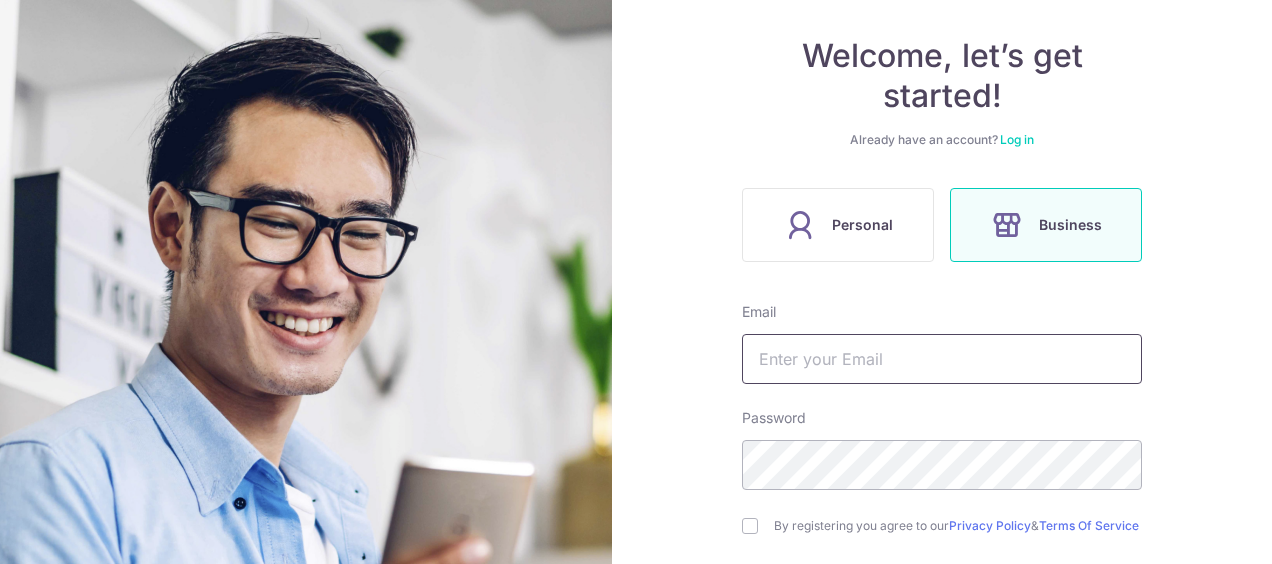 click at bounding box center [942, 359] 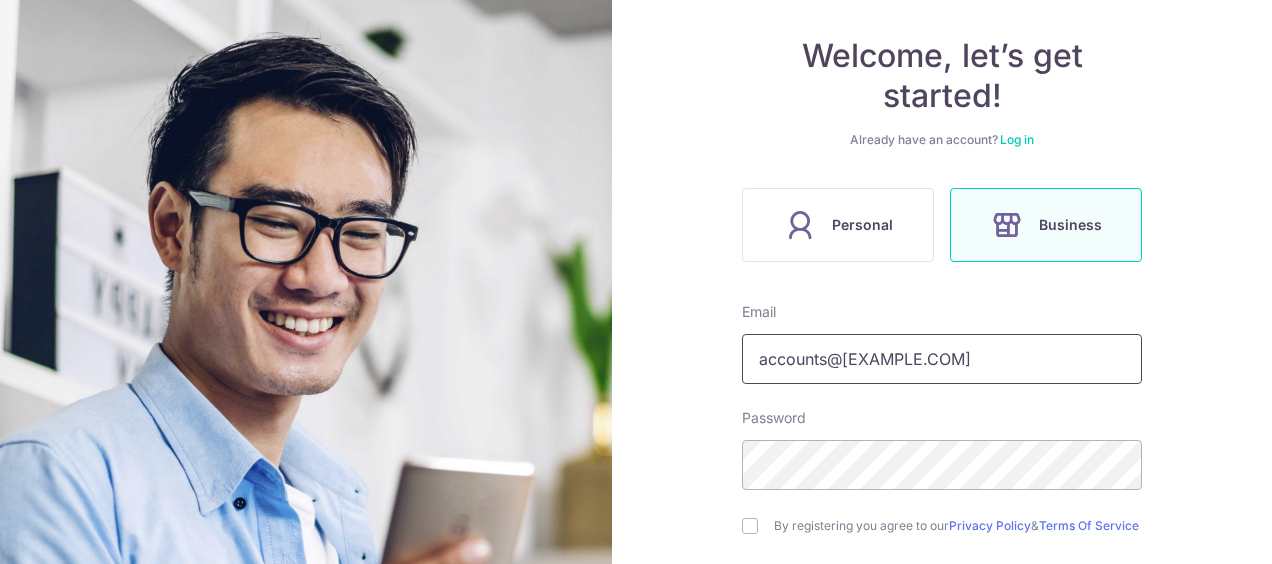 type on "accounts@drbiz.com.sg" 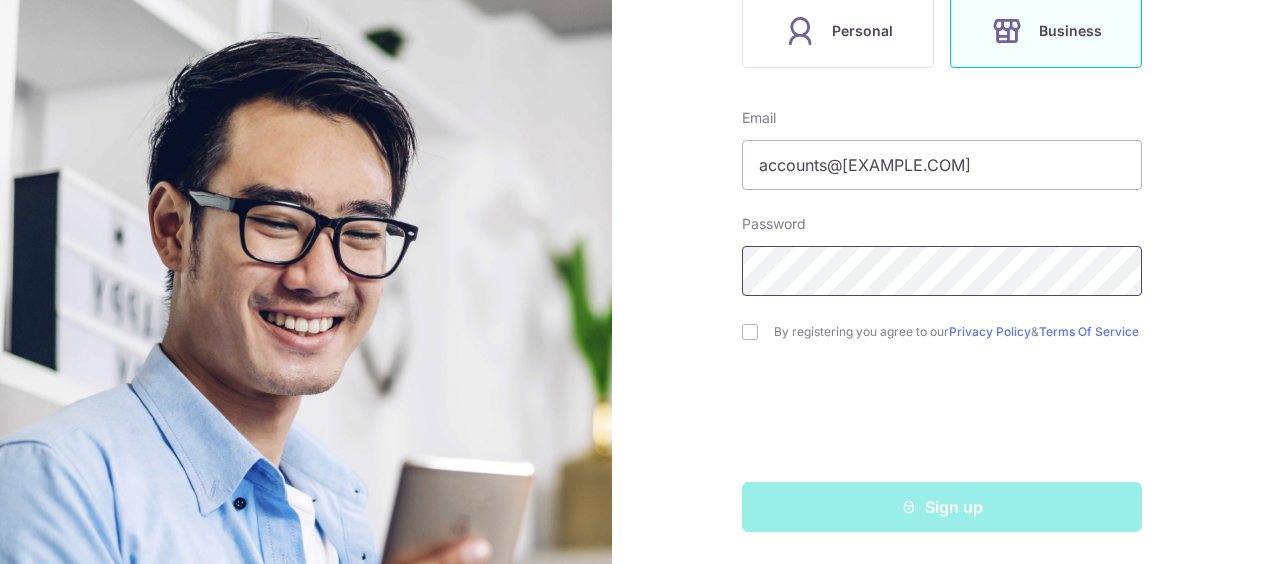scroll, scrollTop: 372, scrollLeft: 0, axis: vertical 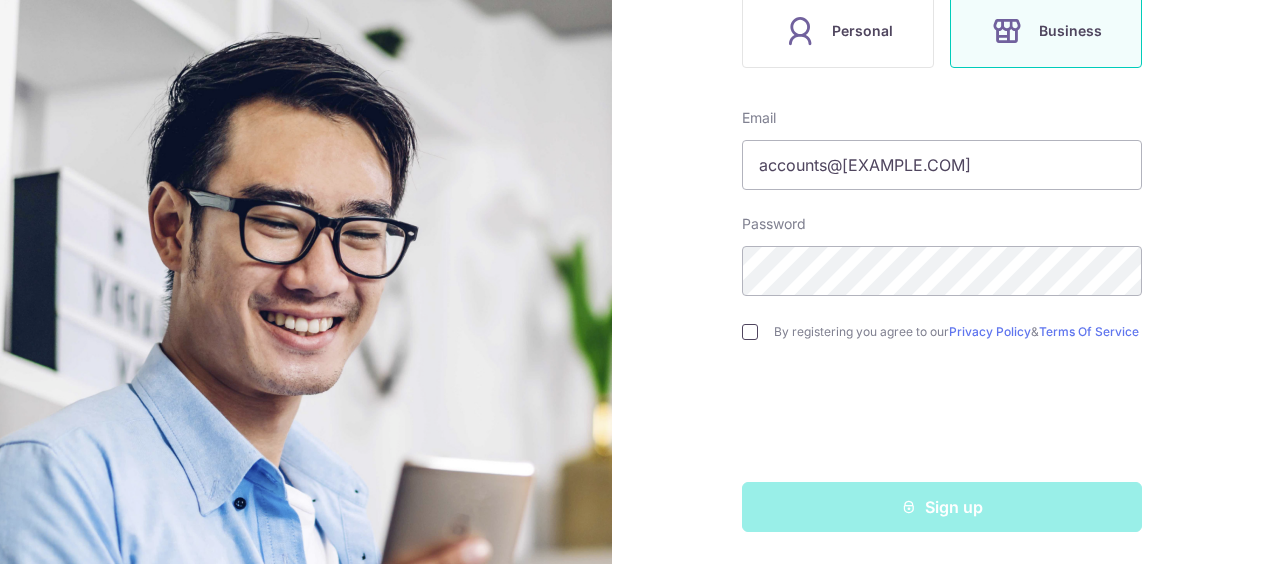click at bounding box center [750, 332] 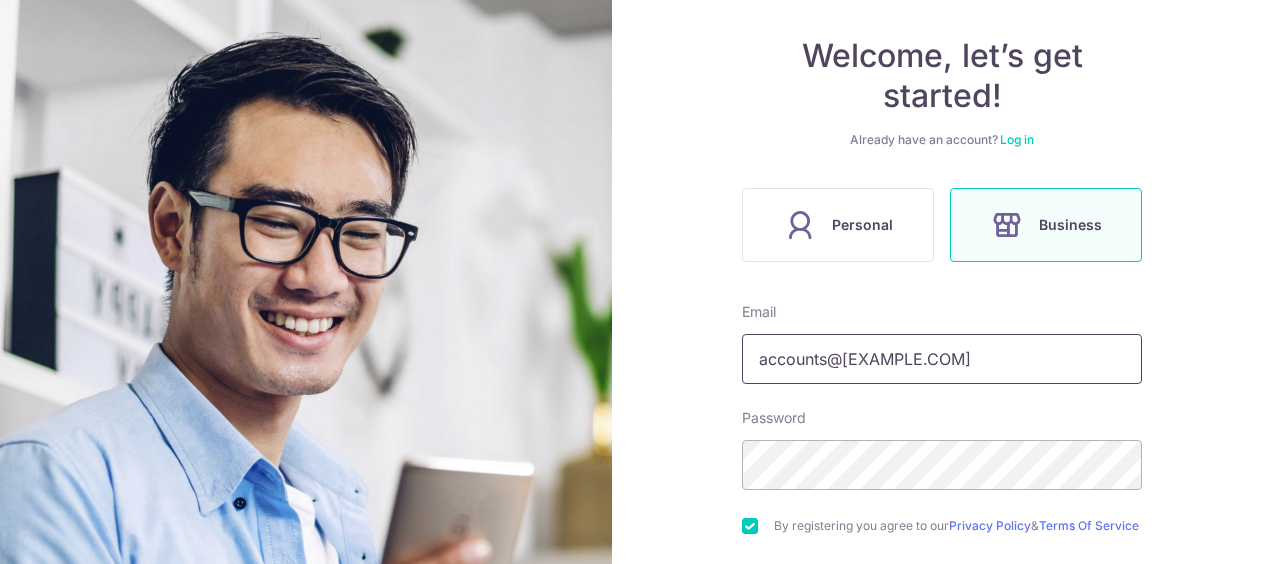 scroll, scrollTop: 300, scrollLeft: 0, axis: vertical 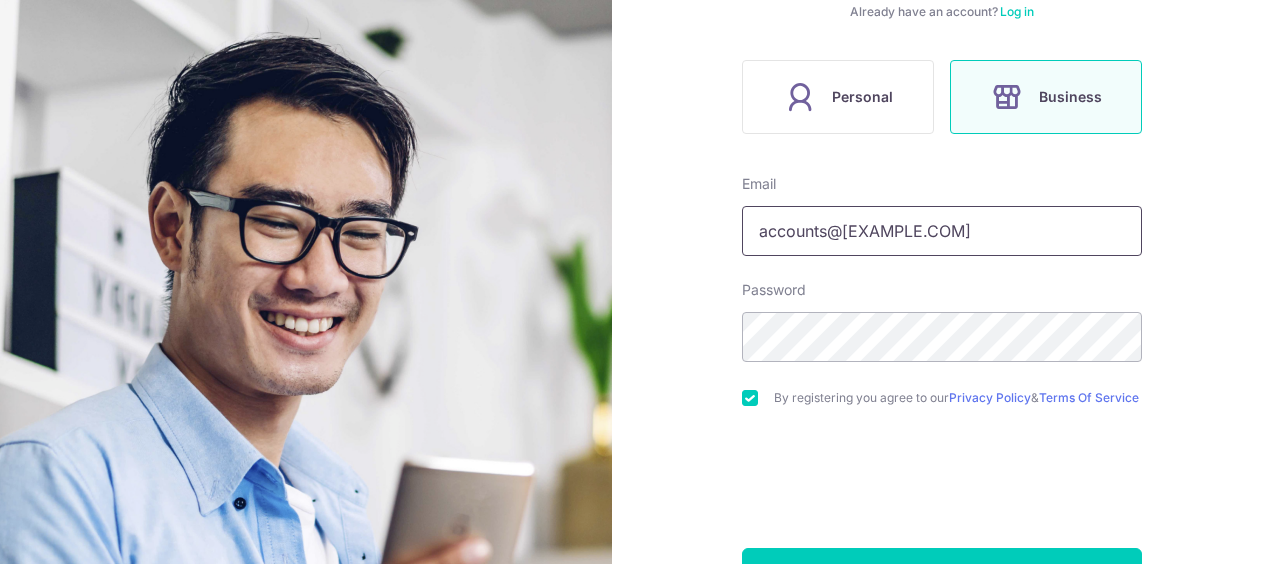 drag, startPoint x: 951, startPoint y: 234, endPoint x: 700, endPoint y: 252, distance: 251.64459 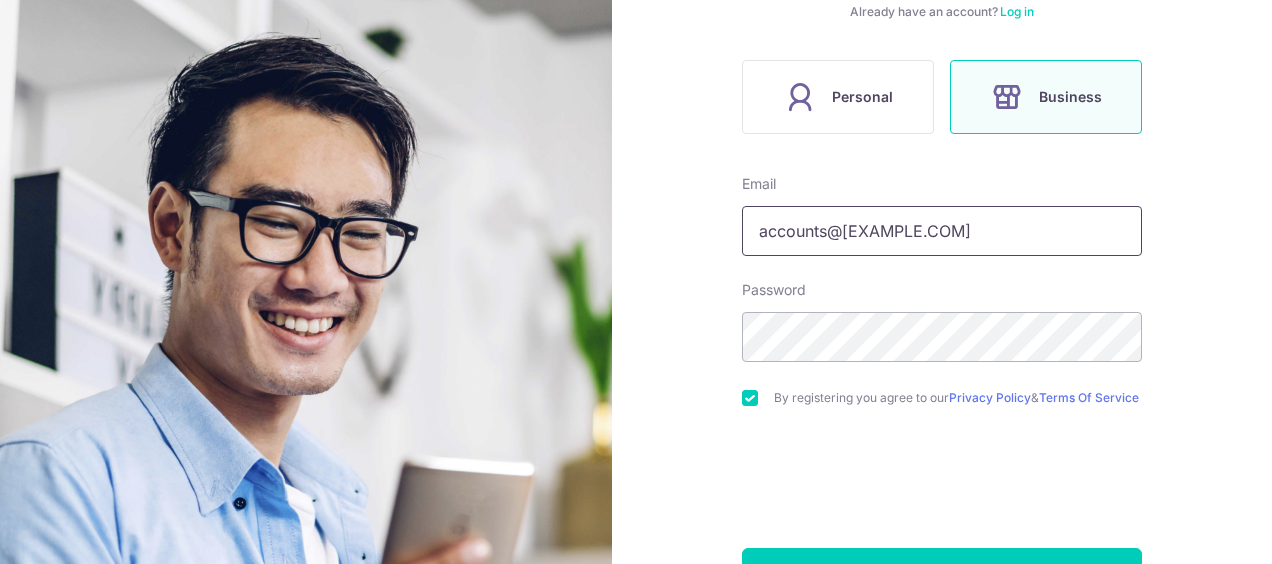 drag, startPoint x: 1052, startPoint y: 230, endPoint x: 1014, endPoint y: 238, distance: 38.832977 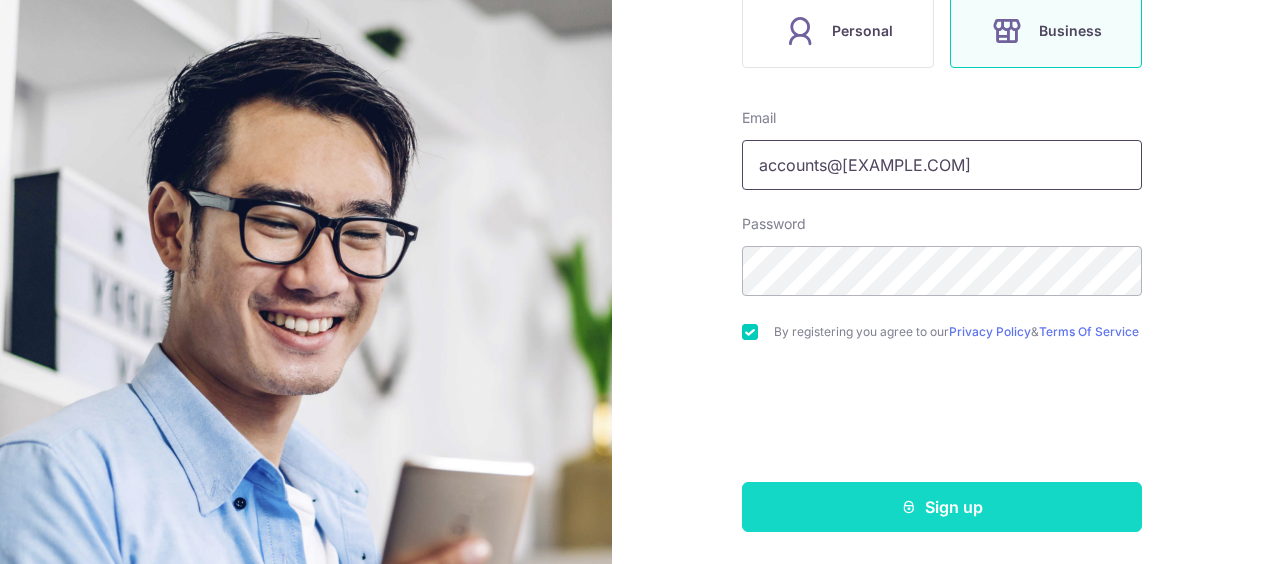 type on "accounts@example.com" 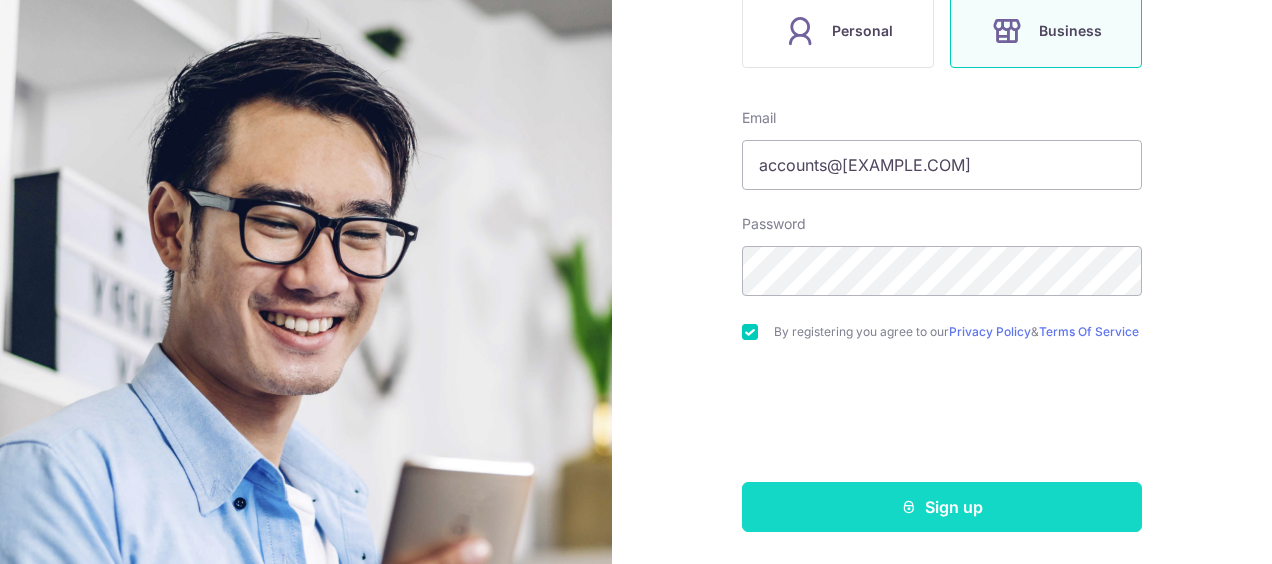 click on "Sign up" at bounding box center [942, 507] 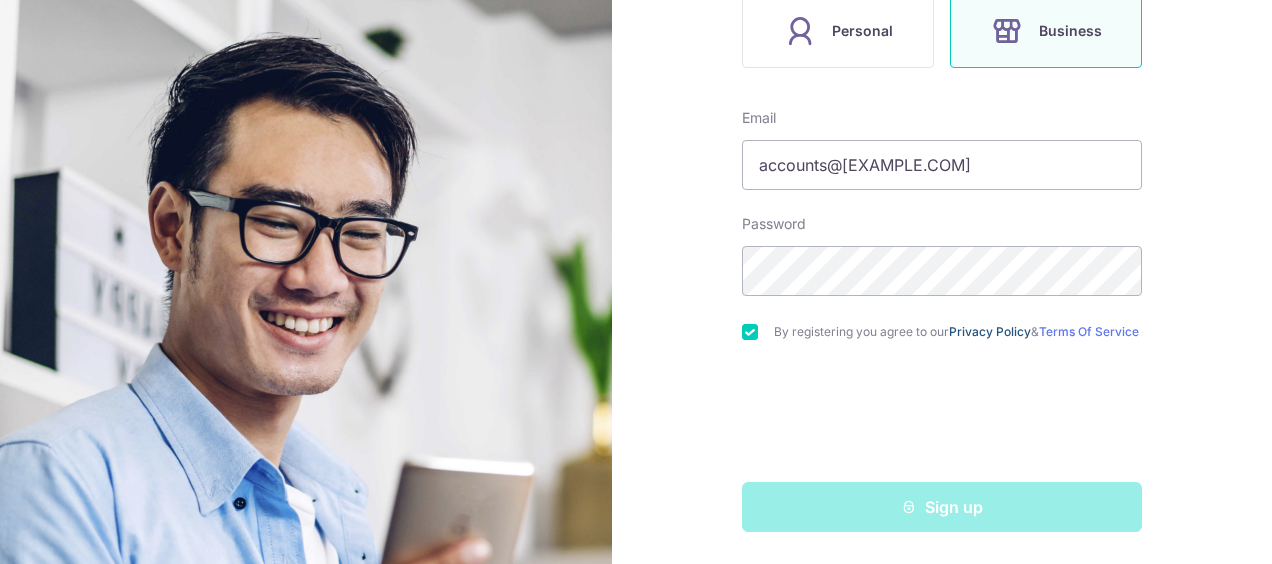 scroll, scrollTop: 72, scrollLeft: 0, axis: vertical 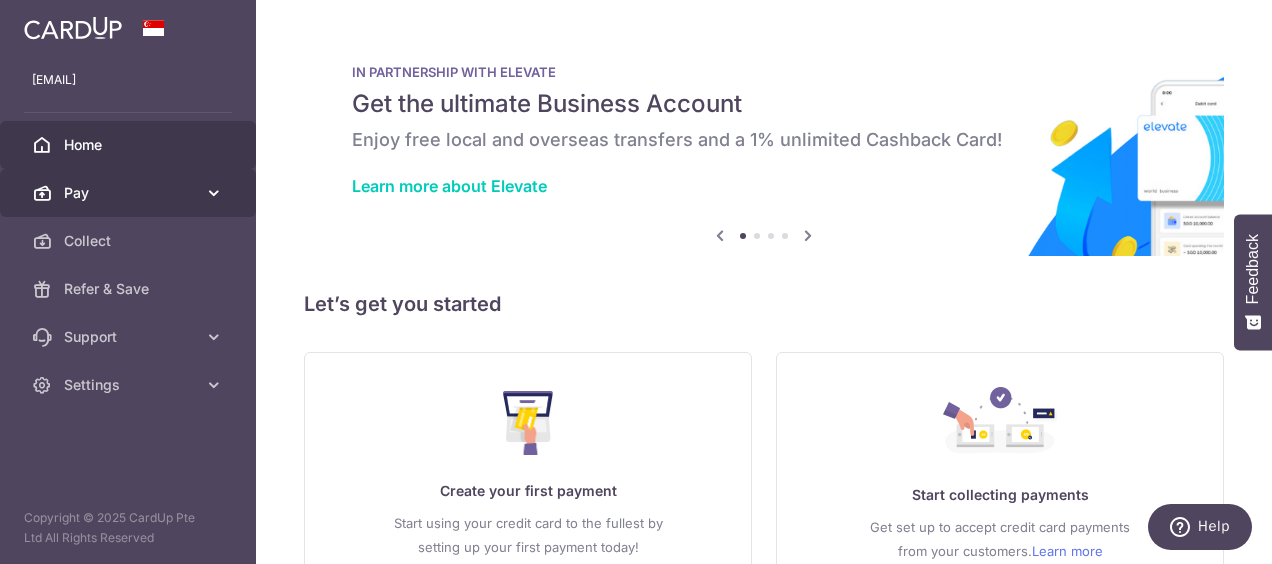 click on "Pay" at bounding box center [130, 193] 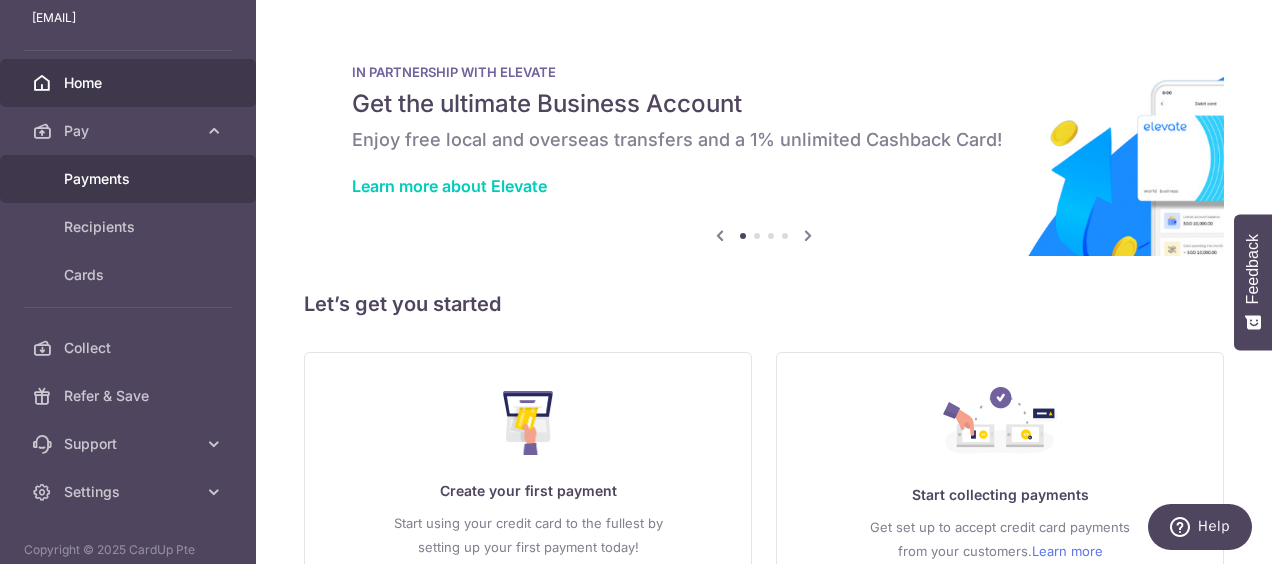 scroll, scrollTop: 93, scrollLeft: 0, axis: vertical 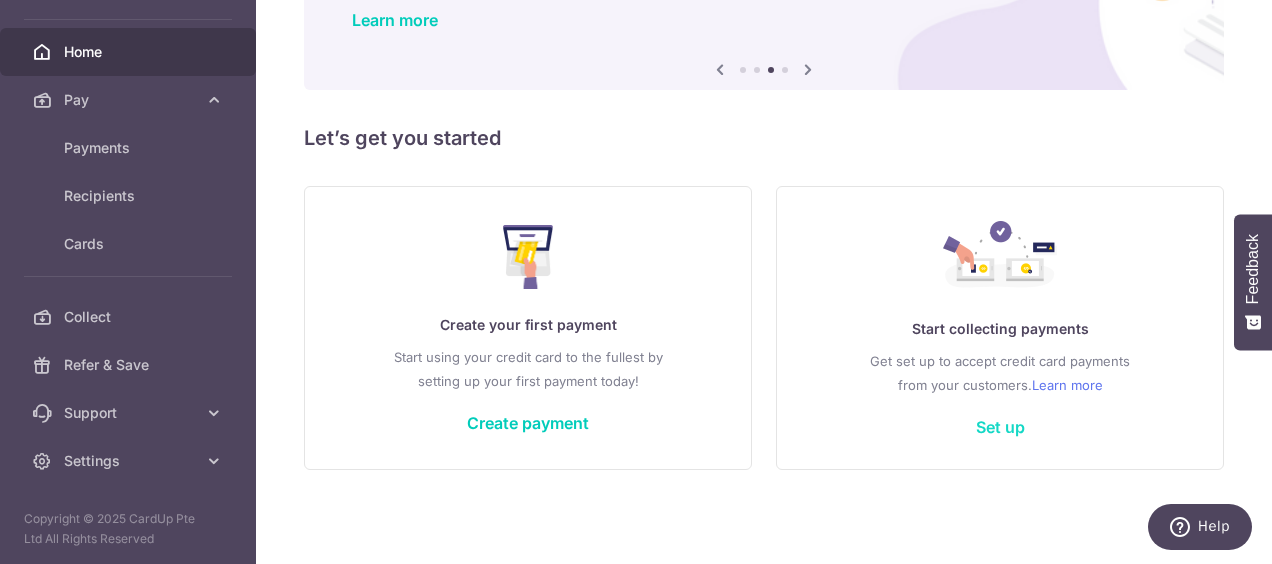 click on "Set up" at bounding box center [1000, 427] 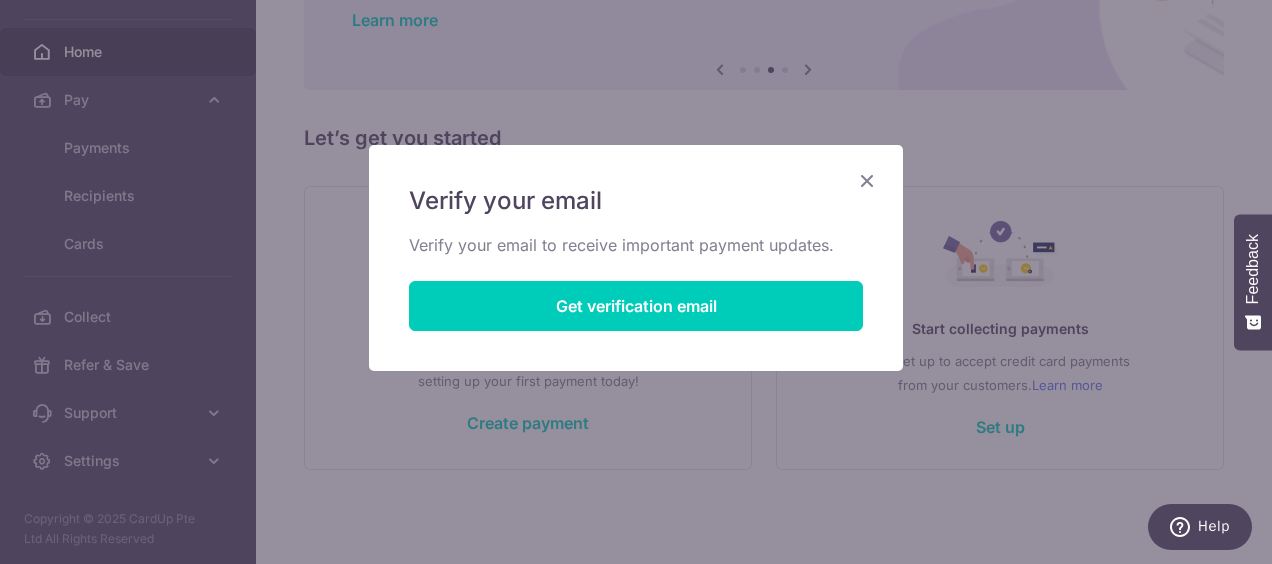 click at bounding box center [867, 180] 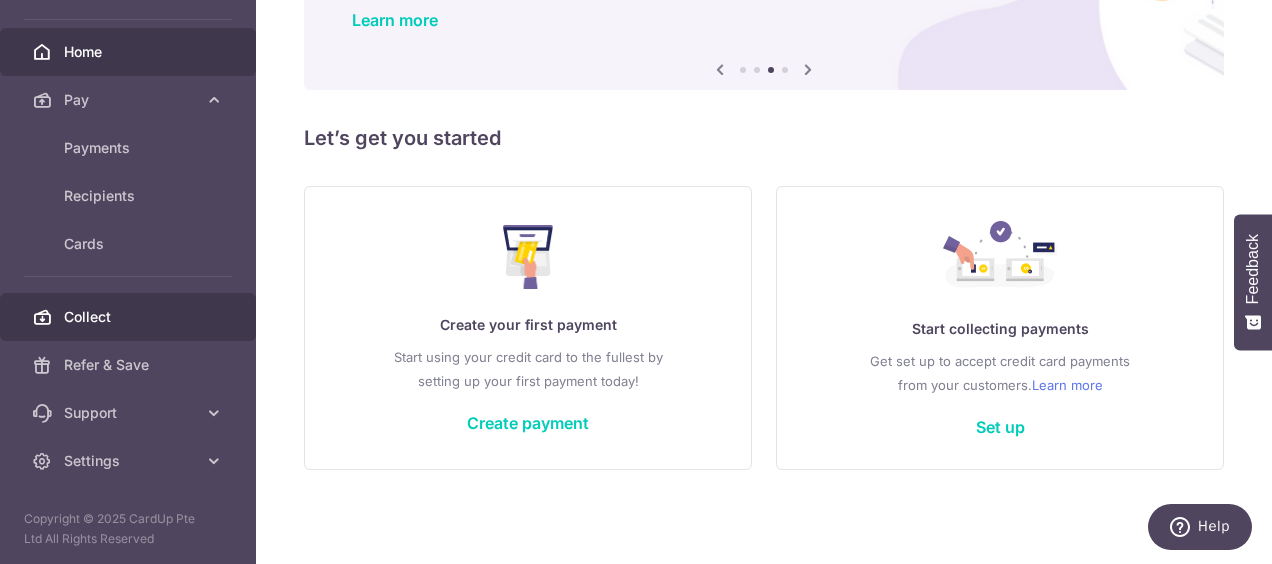 click on "Collect" at bounding box center [130, 317] 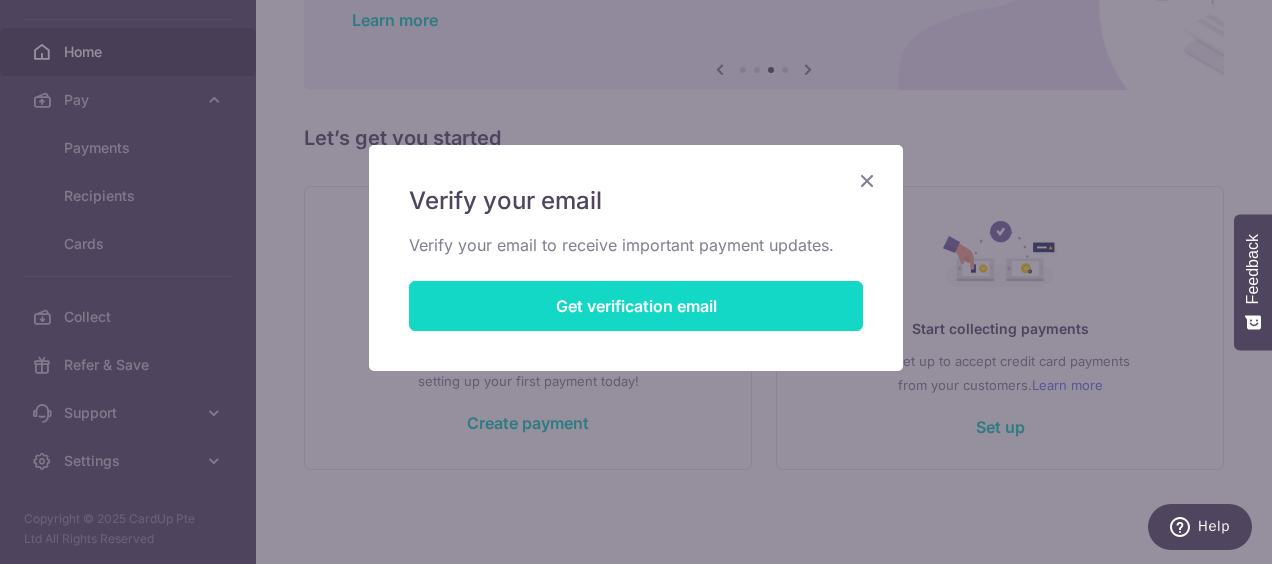 click on "Get verification email" at bounding box center [636, 306] 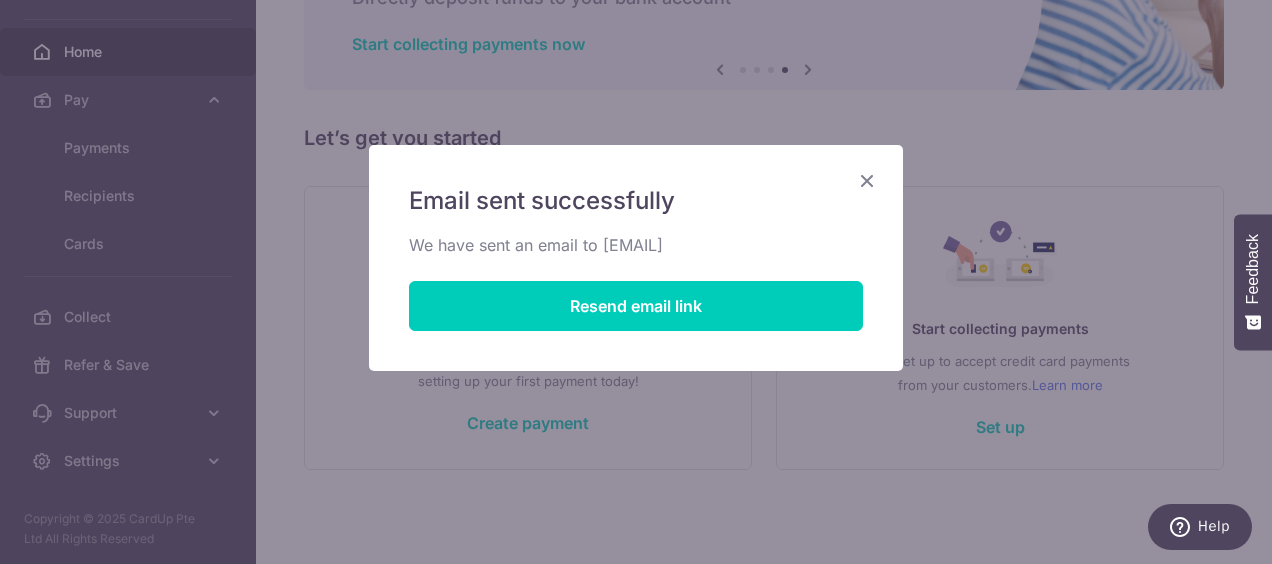 click at bounding box center (867, 180) 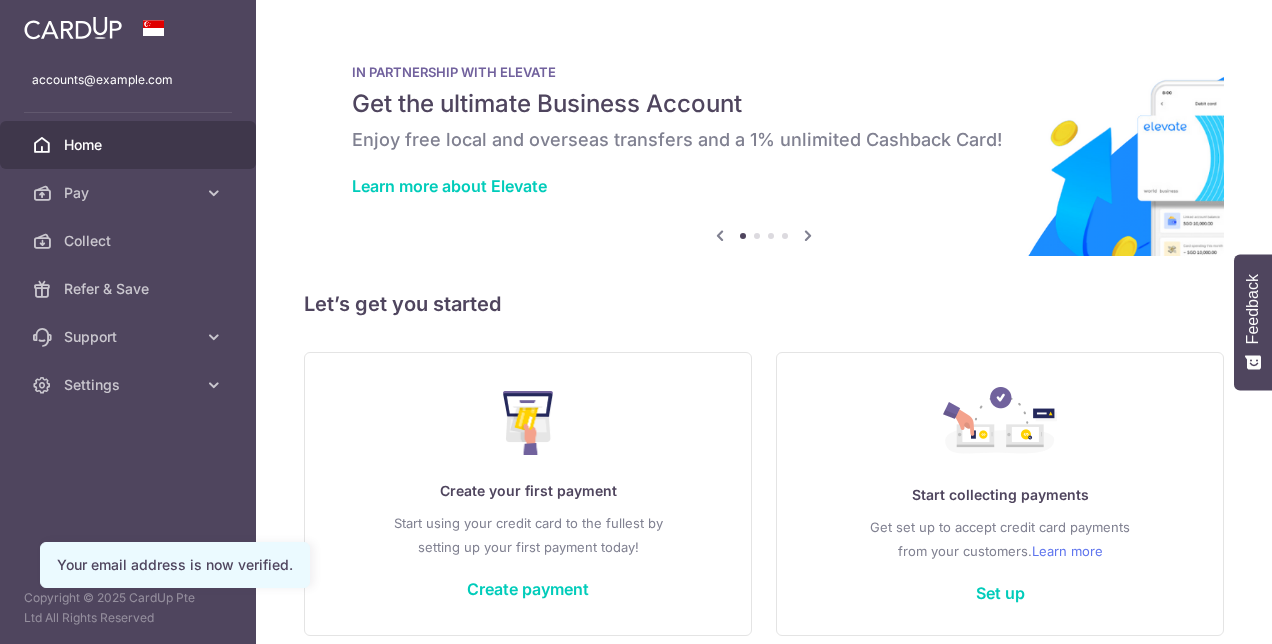 scroll, scrollTop: 0, scrollLeft: 0, axis: both 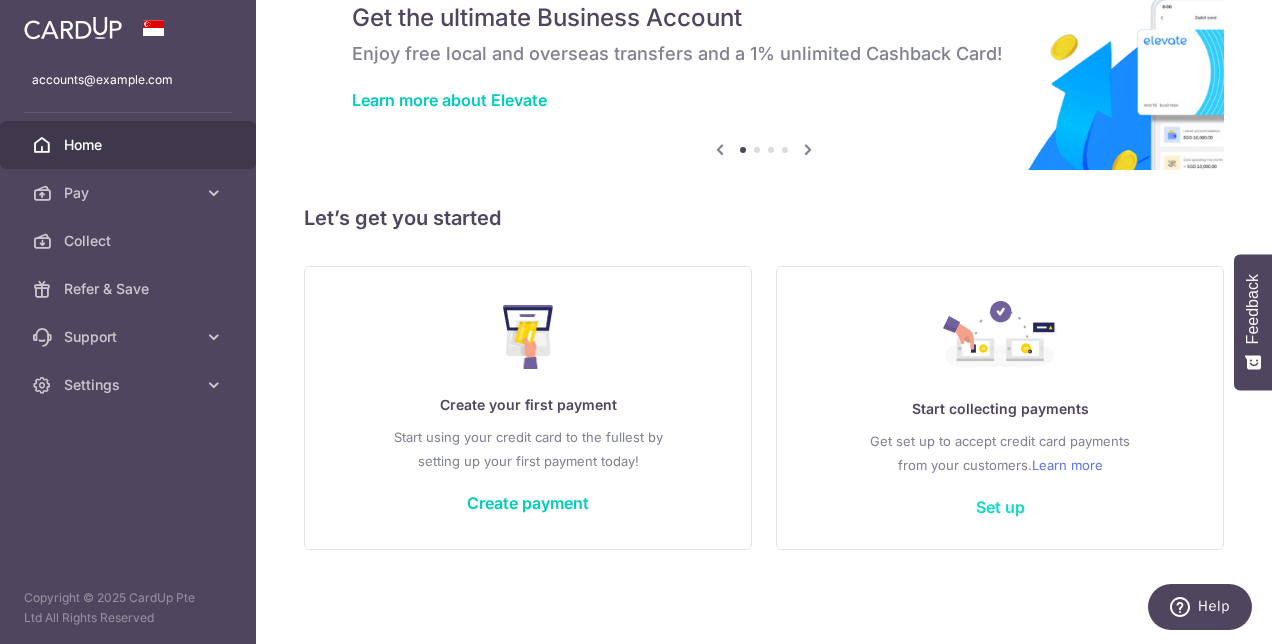 click on "Set up" at bounding box center [1000, 507] 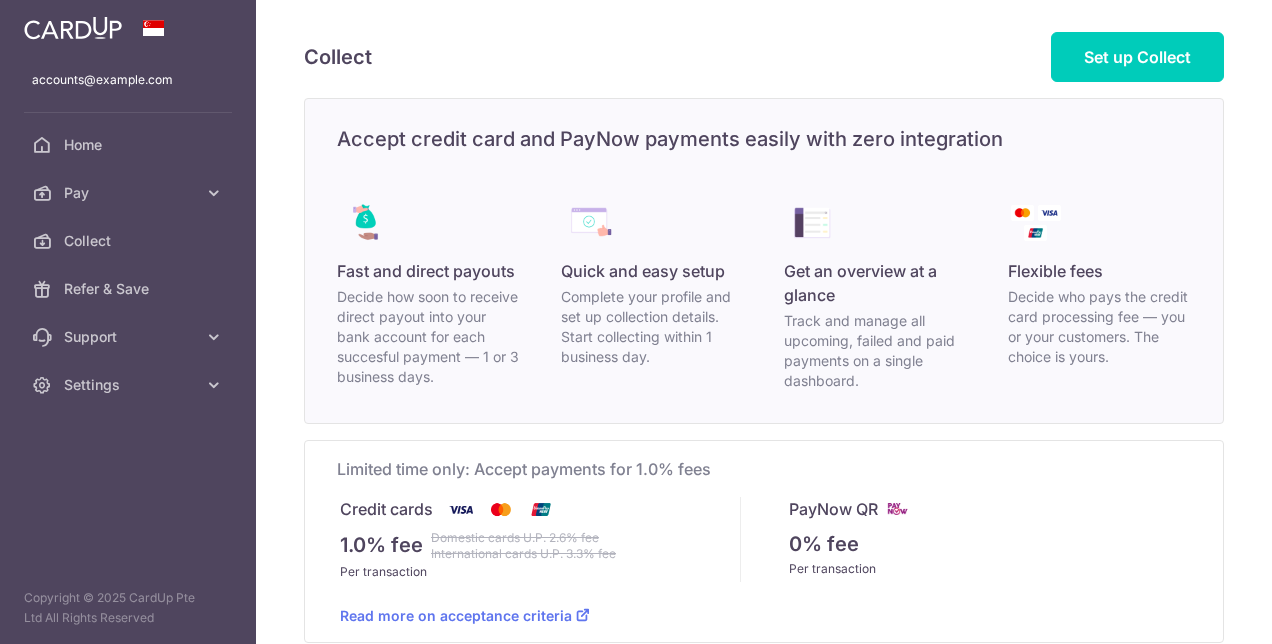 scroll, scrollTop: 0, scrollLeft: 0, axis: both 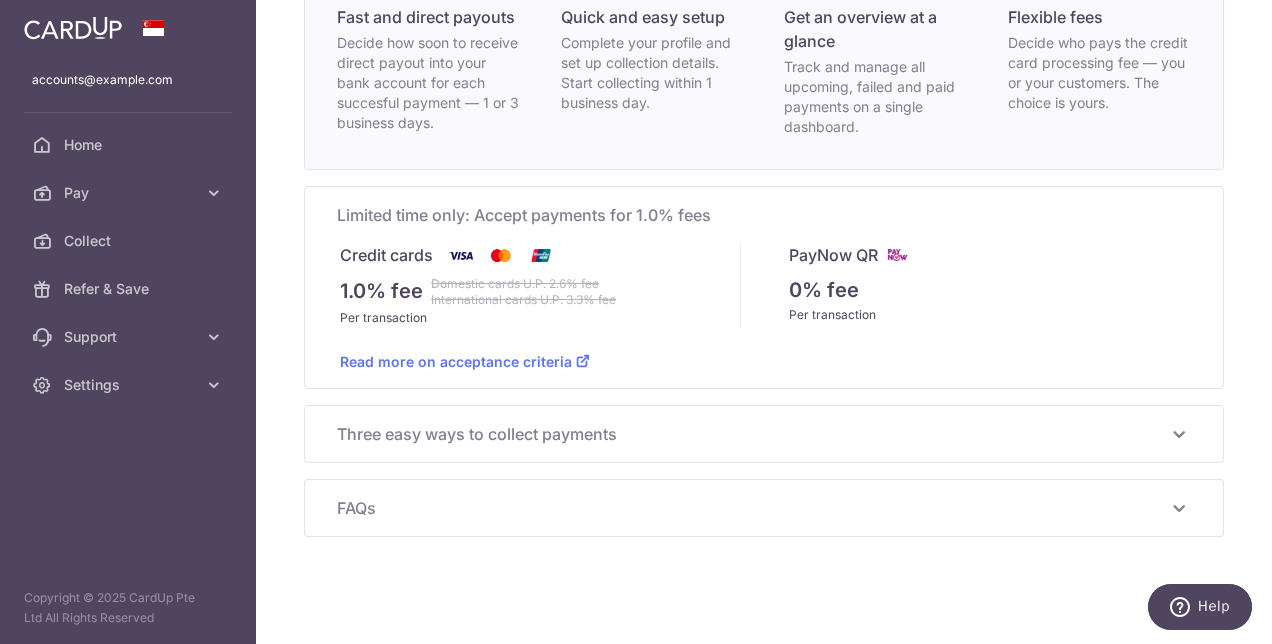 click on "Three easy ways to collect payments
Send a Payment Request
Create a Payment Request link for a specific customer with preset amount and details. Track the status of your request anytime.  Learn more
Share your Payment Page
Copy your generic payment page link and add it to your website, invoice, etc. Your customers will input details and pay you anytime.  Learn more
Connect your Xero account
Learn more" at bounding box center (764, 434) 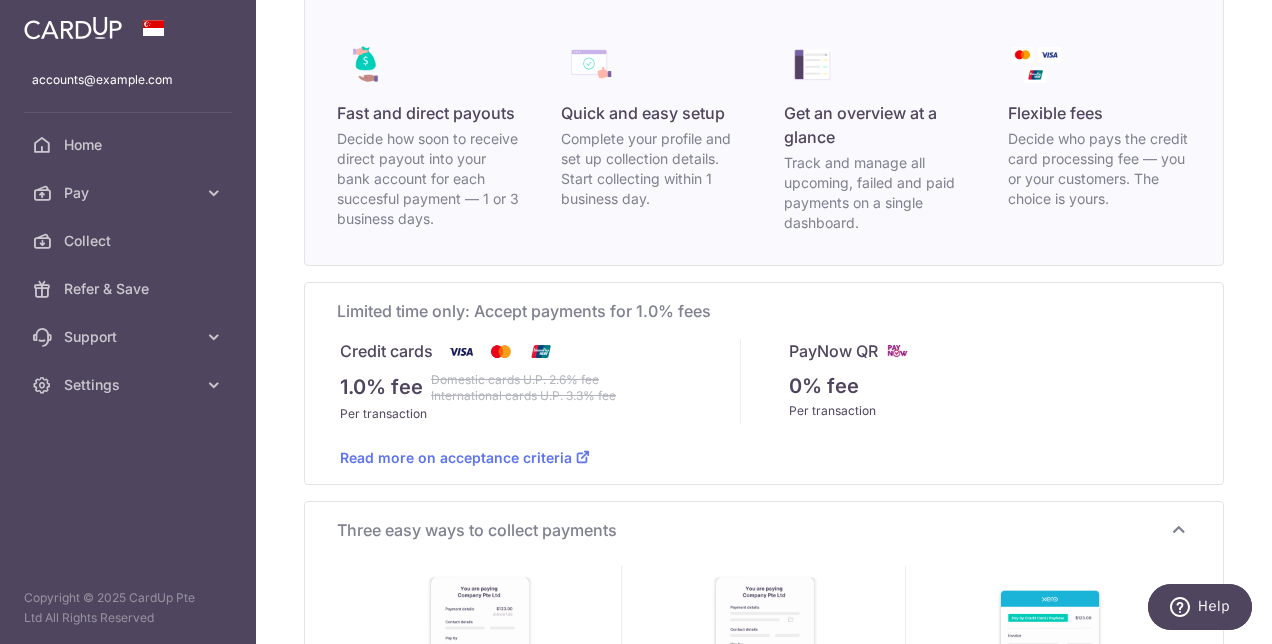 scroll, scrollTop: 0, scrollLeft: 0, axis: both 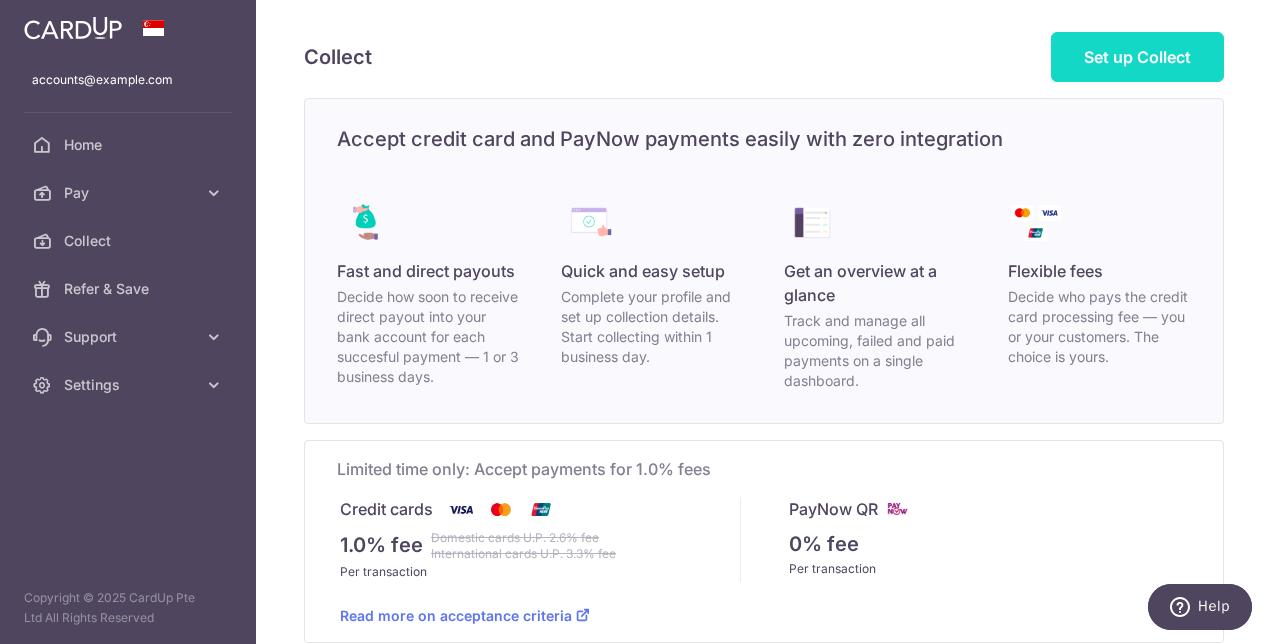 click on "Set up Collect" at bounding box center [1137, 57] 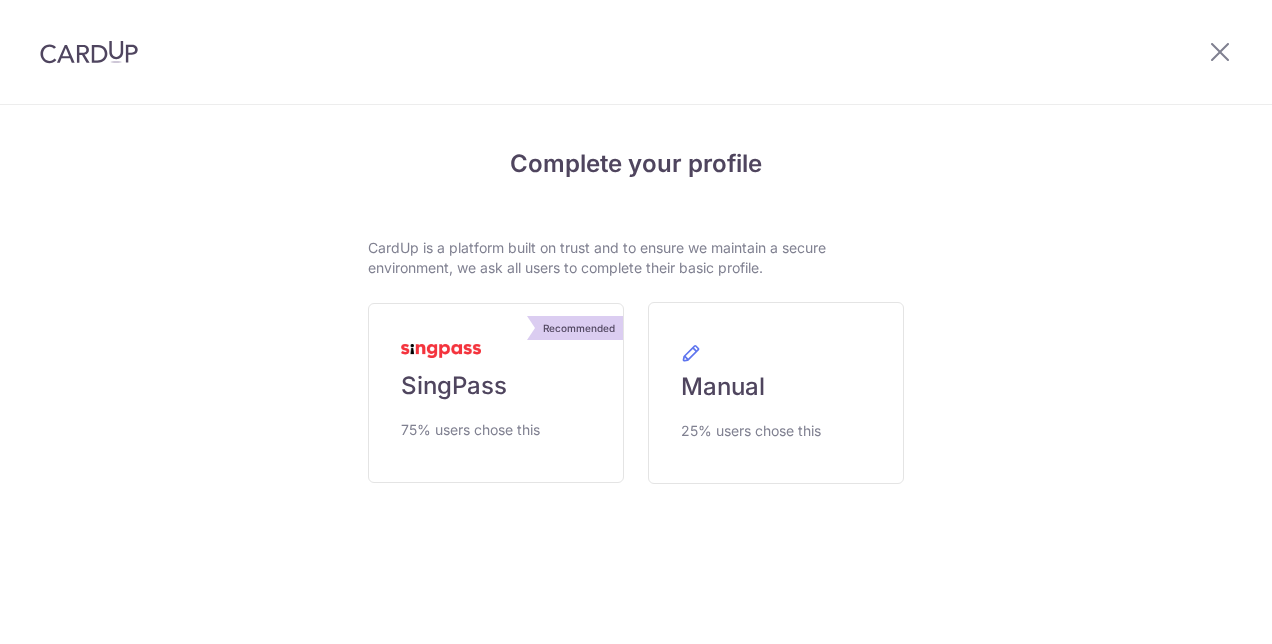 scroll, scrollTop: 0, scrollLeft: 0, axis: both 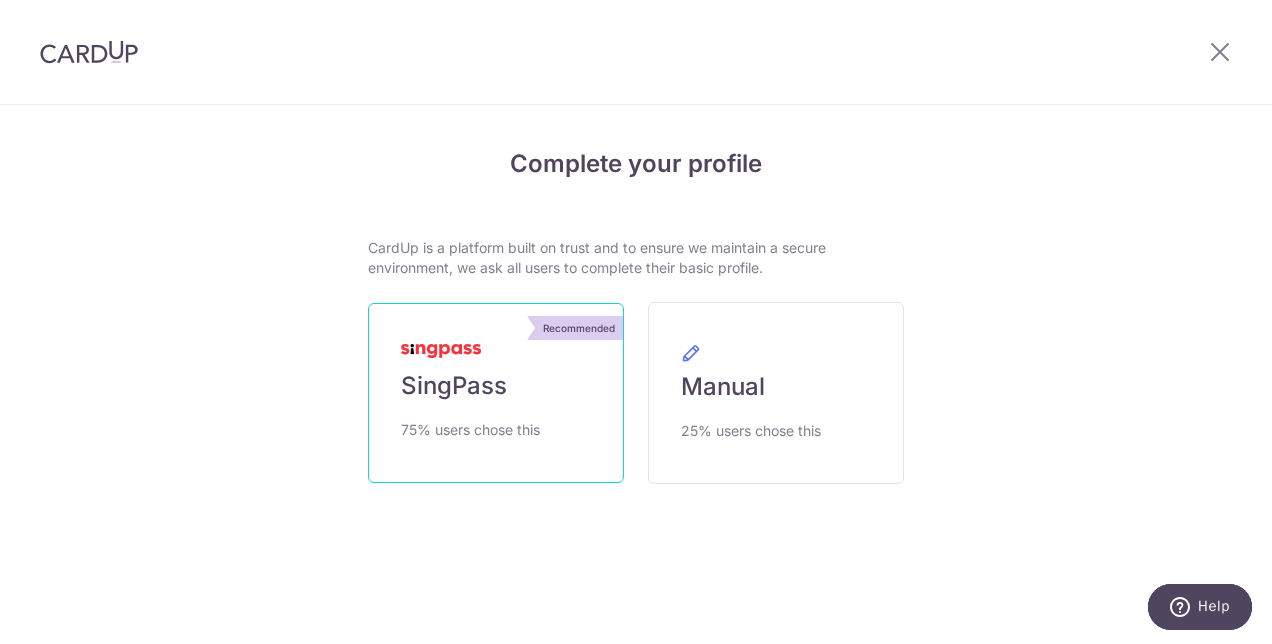 click on "Recommended
SingPass
75% users chose this" at bounding box center [496, 393] 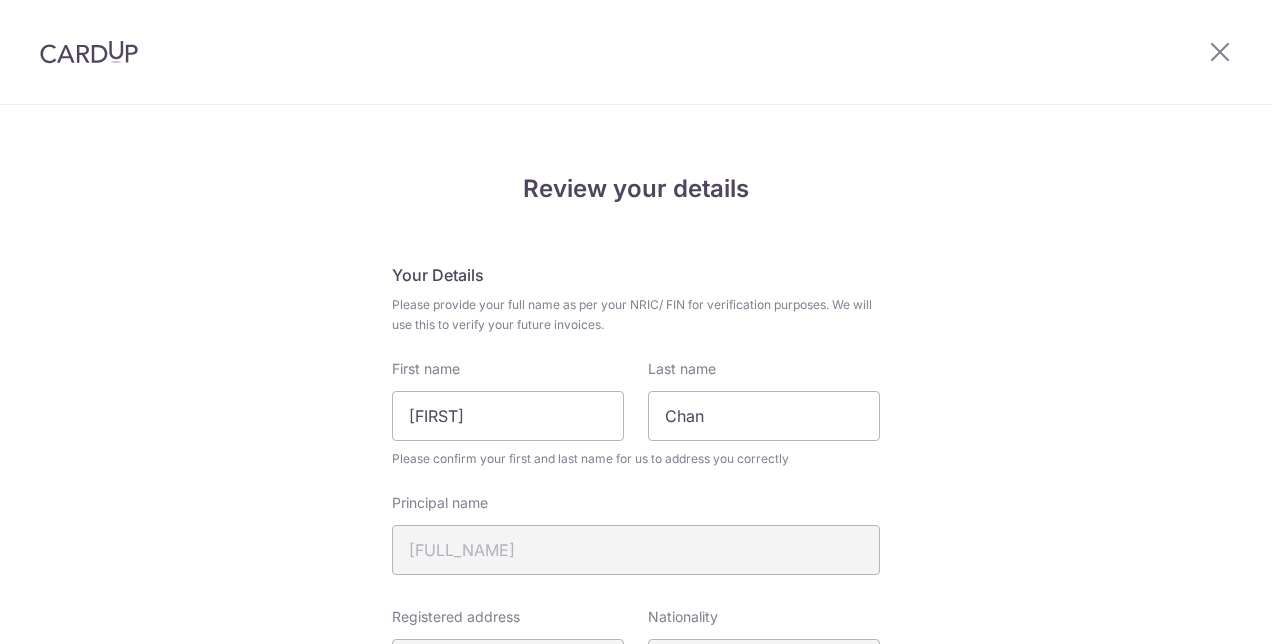 scroll, scrollTop: 0, scrollLeft: 0, axis: both 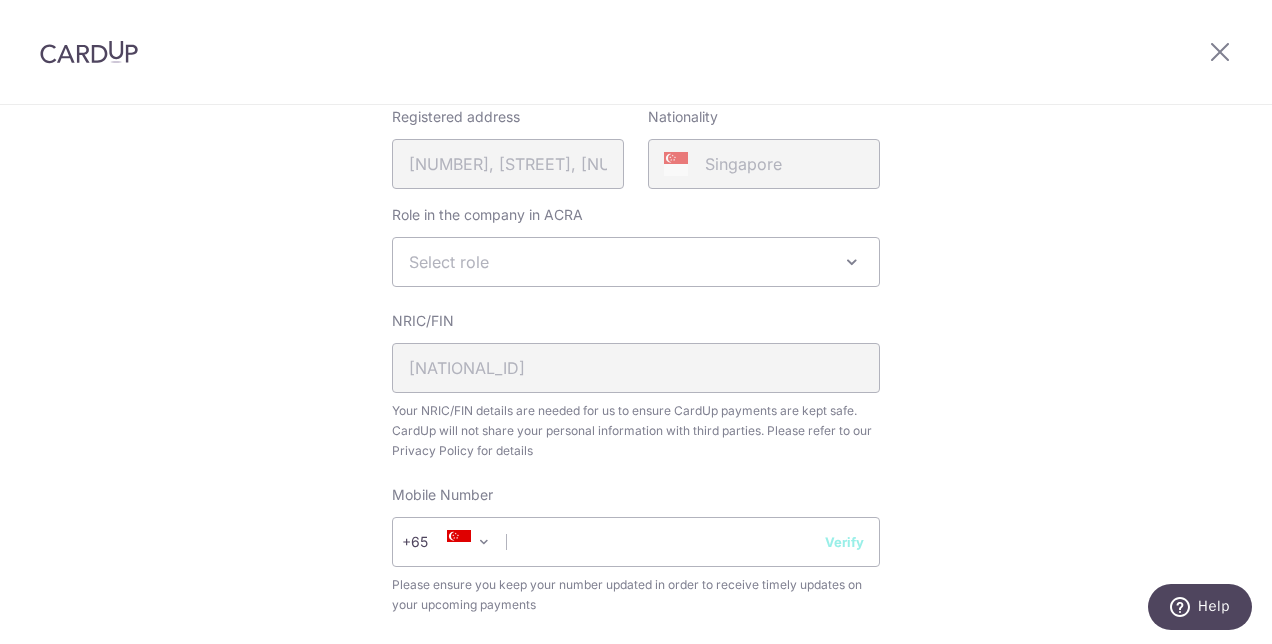 click on "Select role" at bounding box center [636, 262] 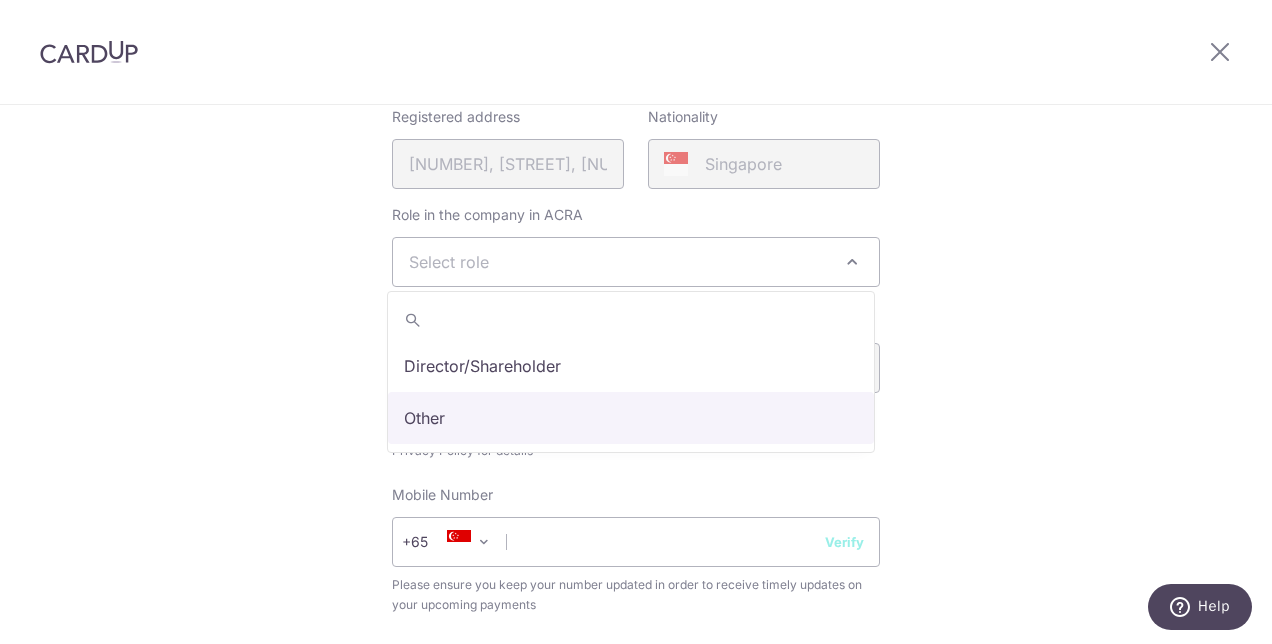 select on "other" 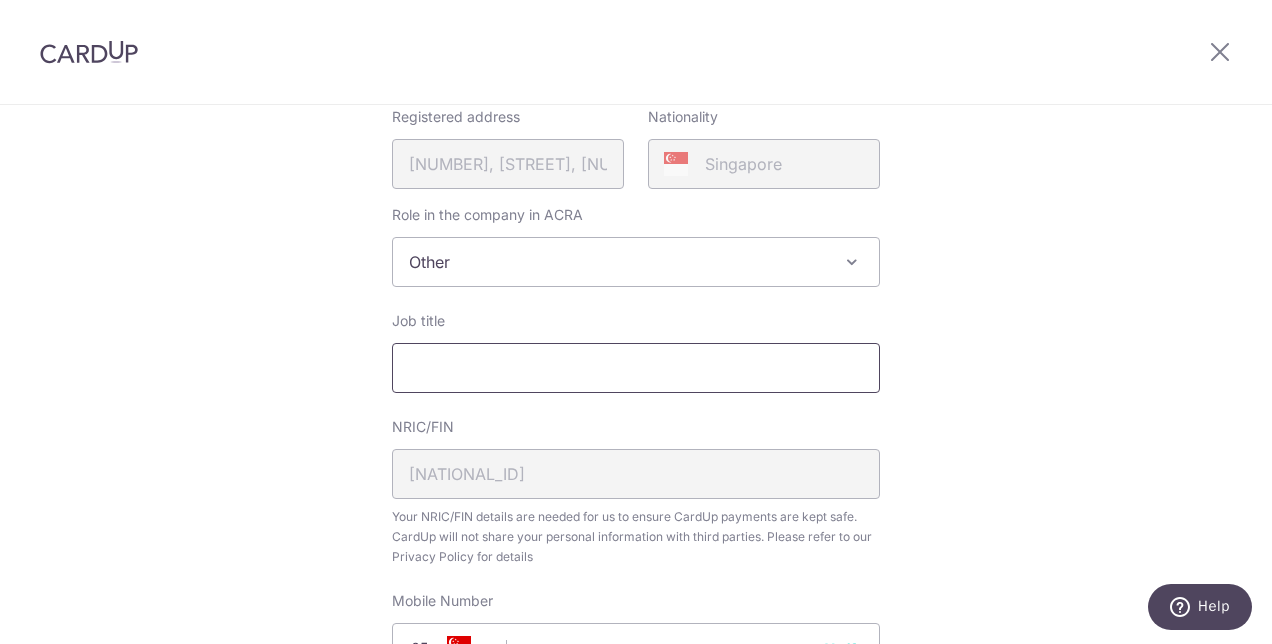 click on "Job title" at bounding box center [636, 368] 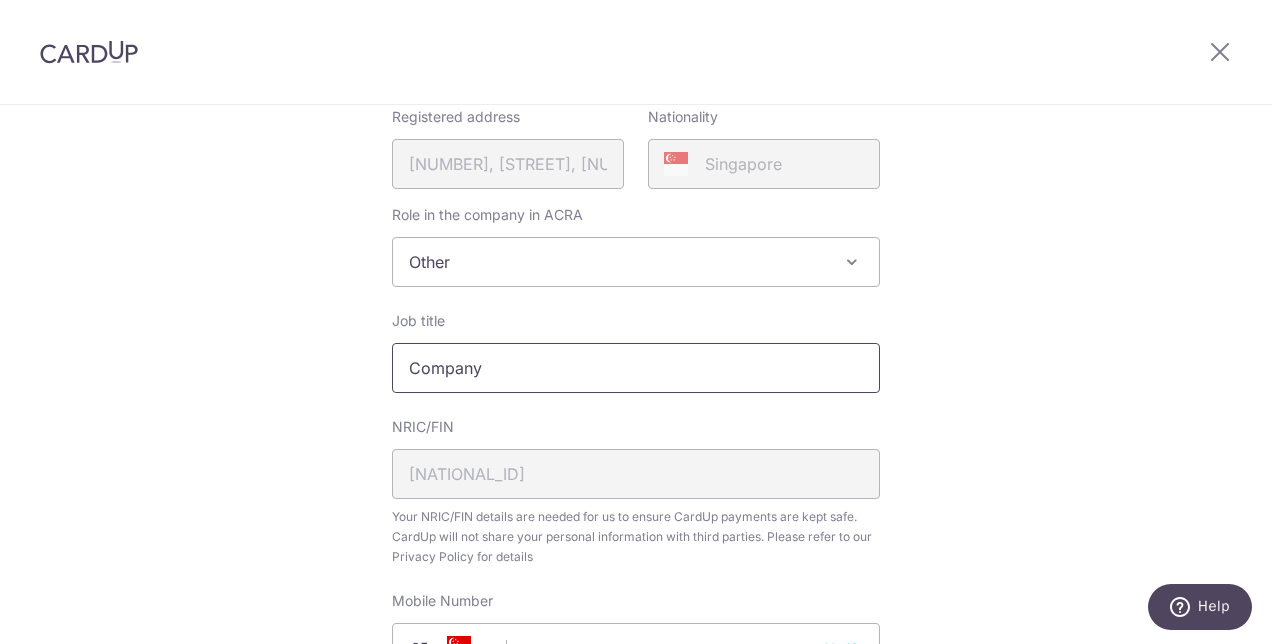 type on "Company Secretary" 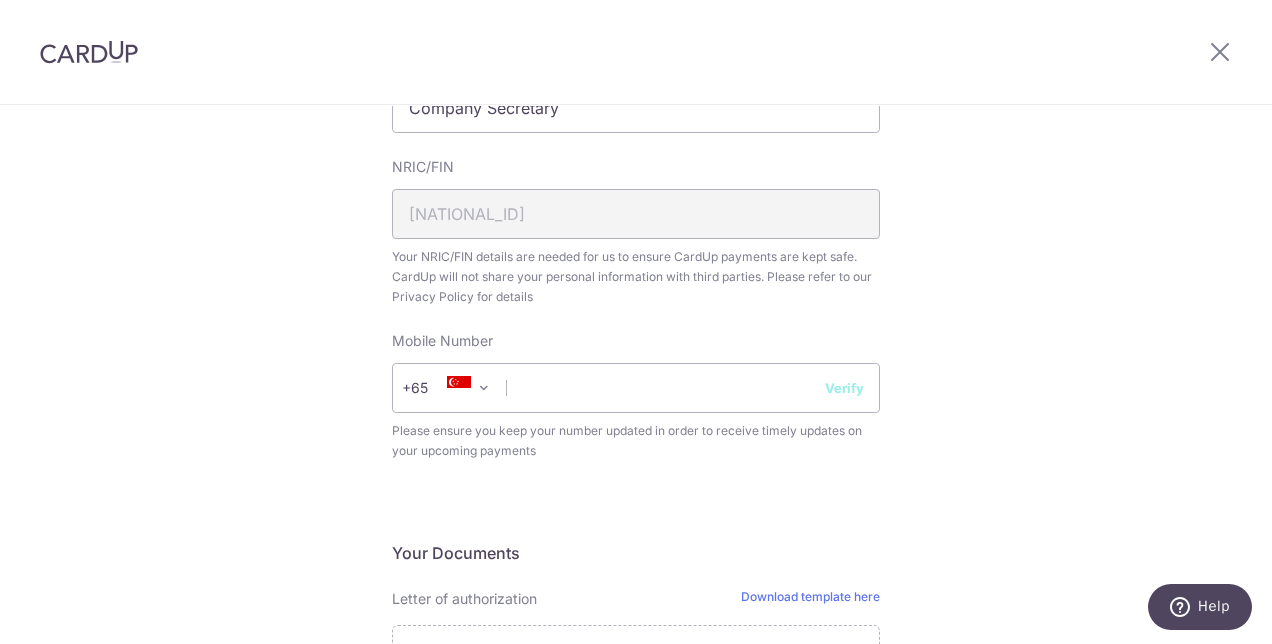 scroll, scrollTop: 800, scrollLeft: 0, axis: vertical 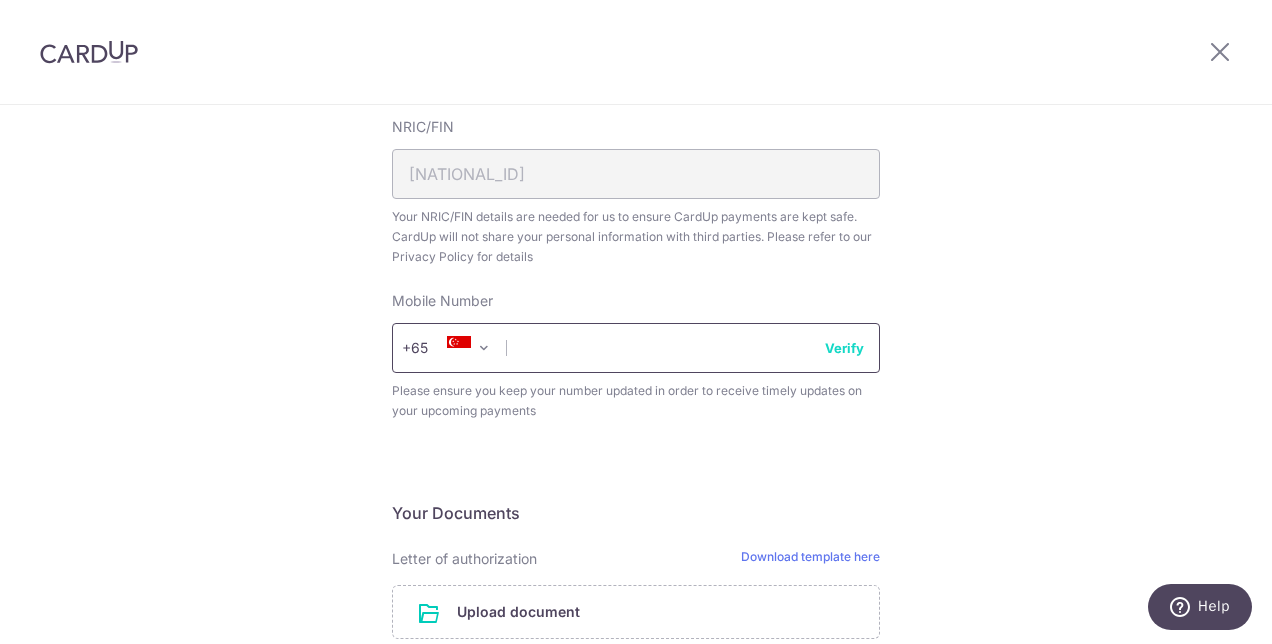 click at bounding box center [636, 348] 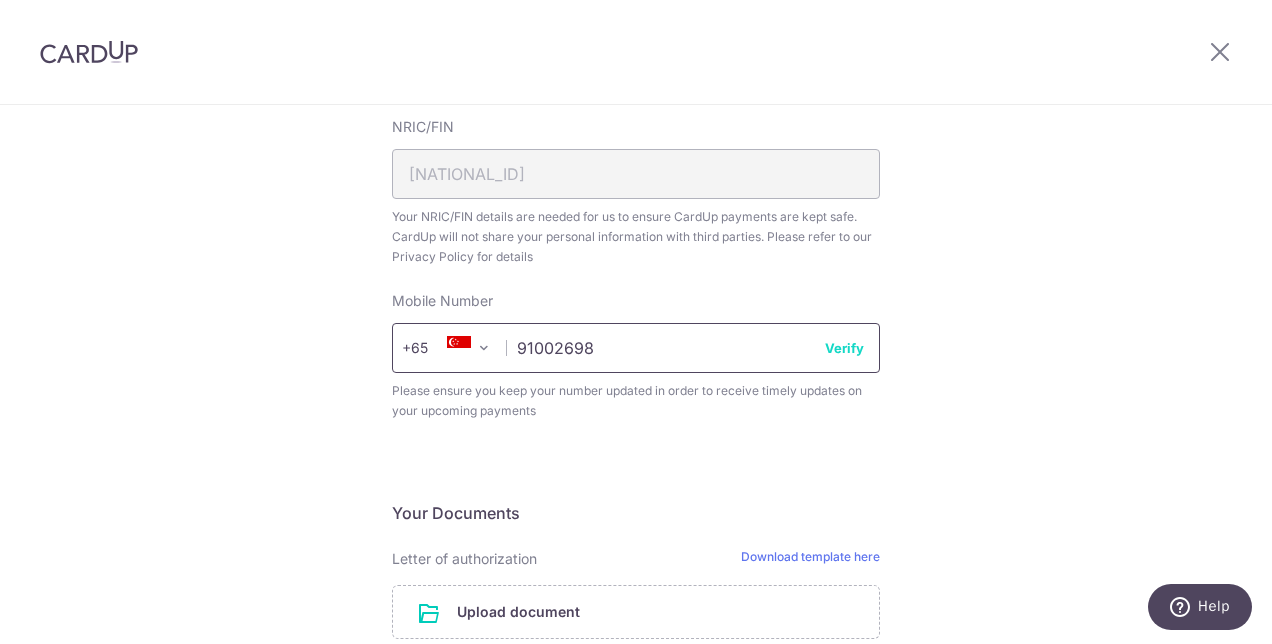 type on "91002698" 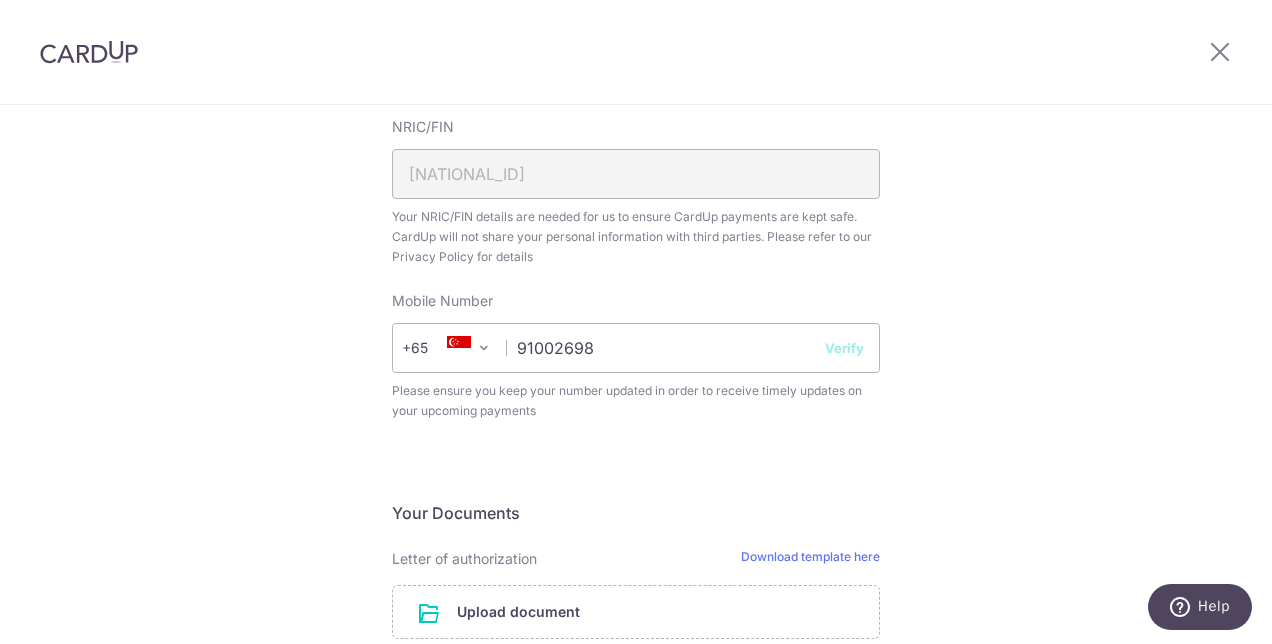 click on "Verify" at bounding box center (844, 348) 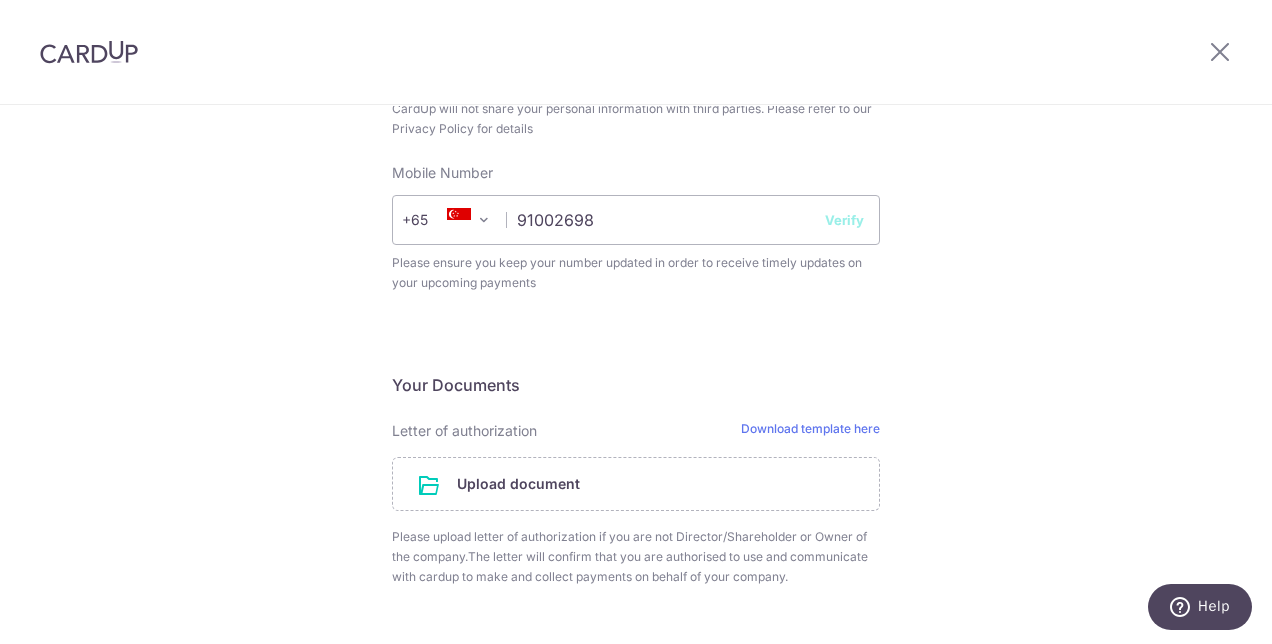 scroll, scrollTop: 1000, scrollLeft: 0, axis: vertical 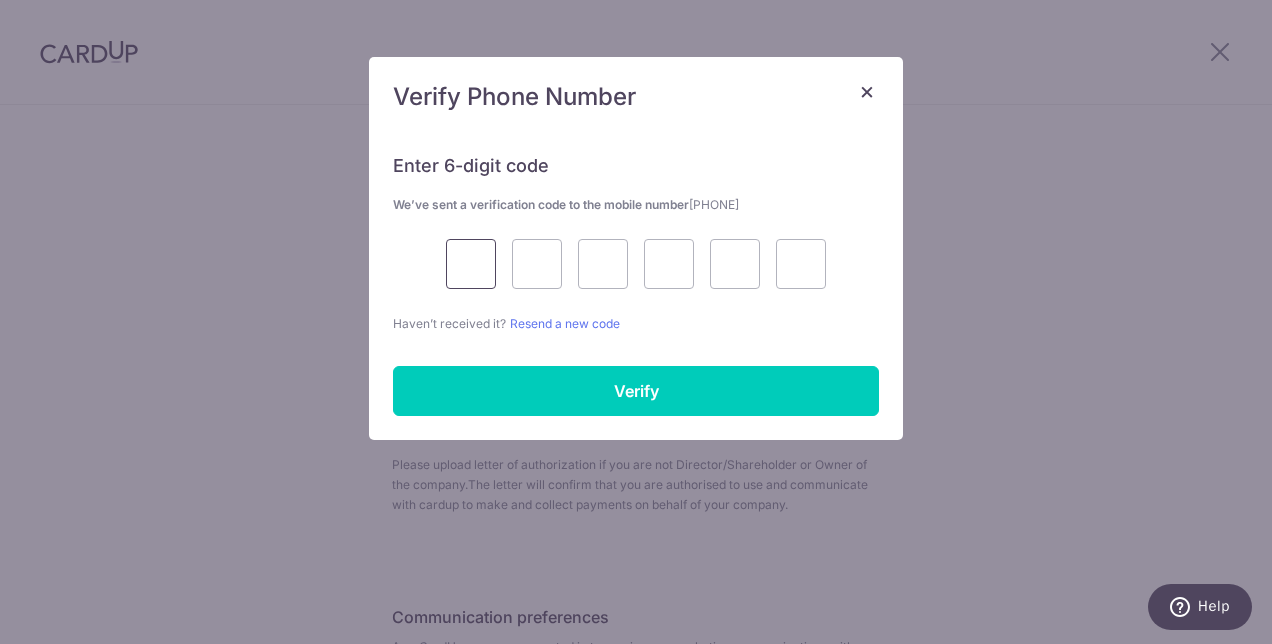 click at bounding box center (471, 264) 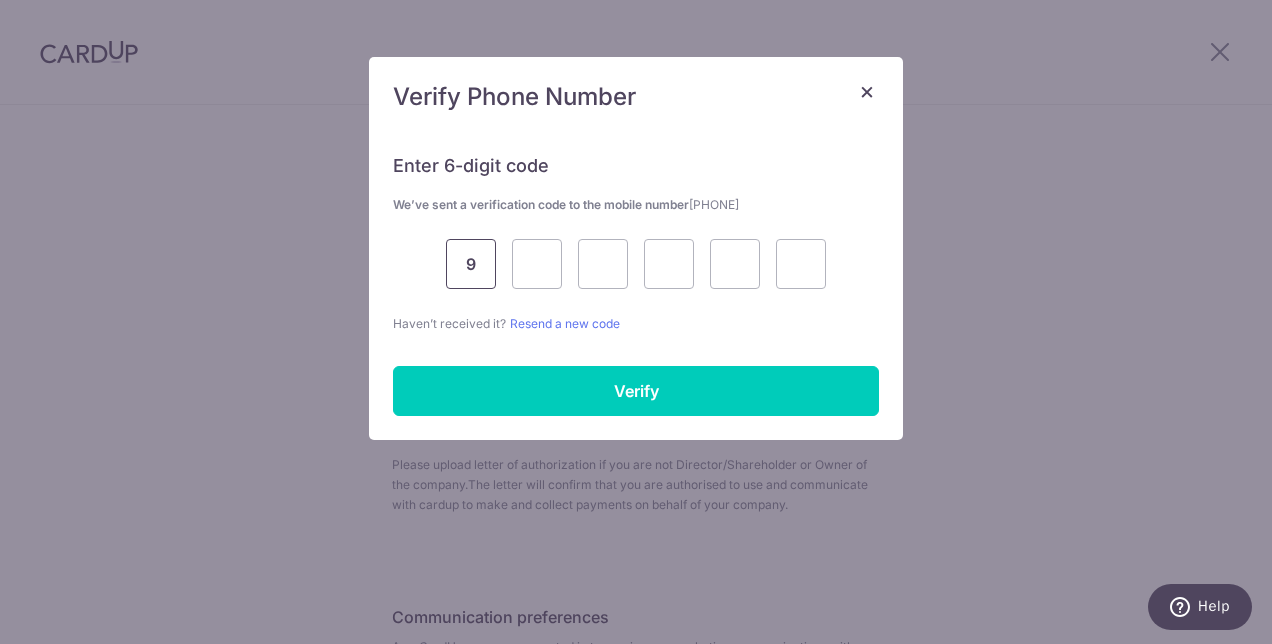 type on "9" 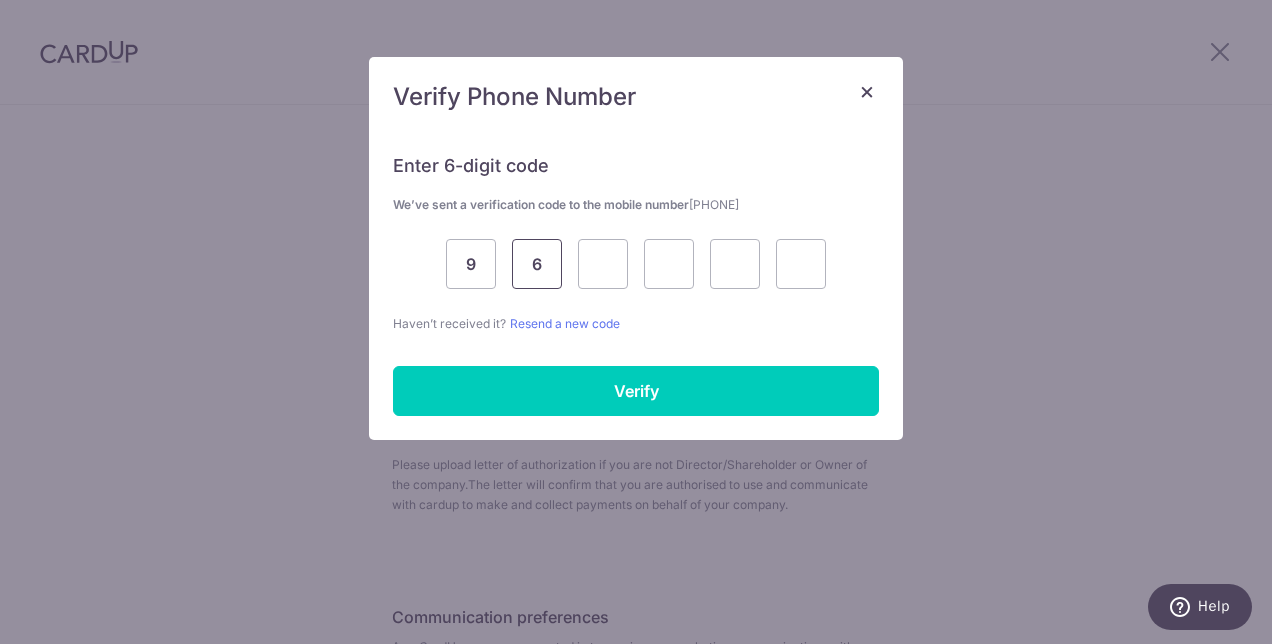 type on "6" 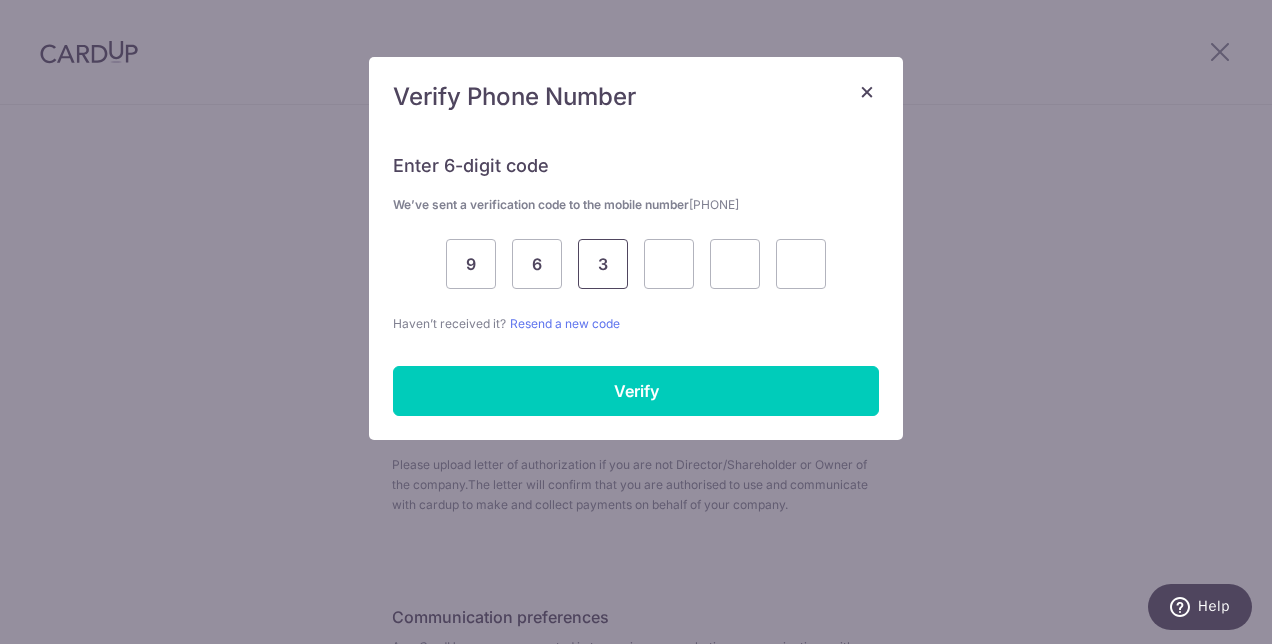 type on "3" 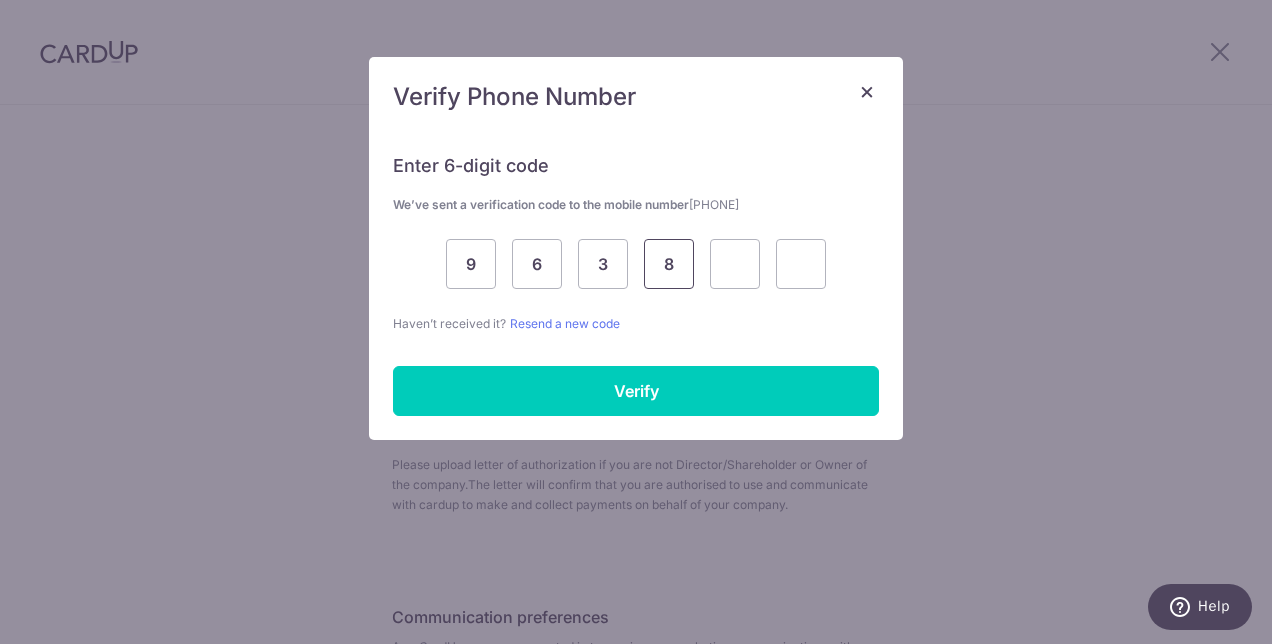 type on "8" 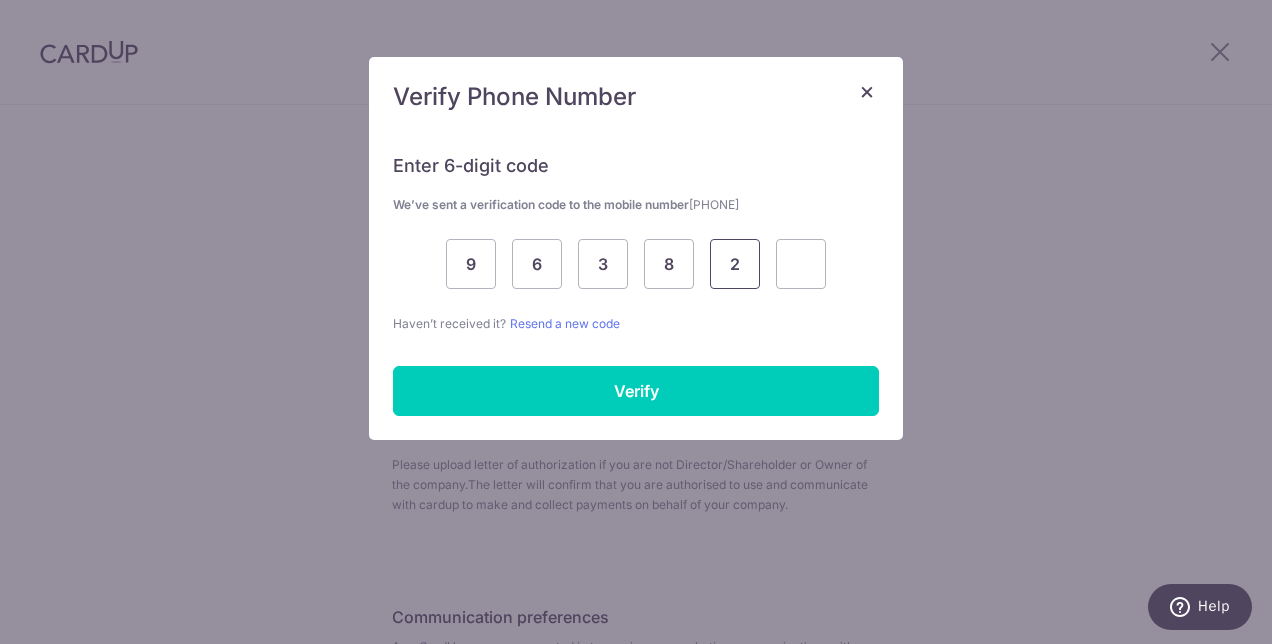 type on "2" 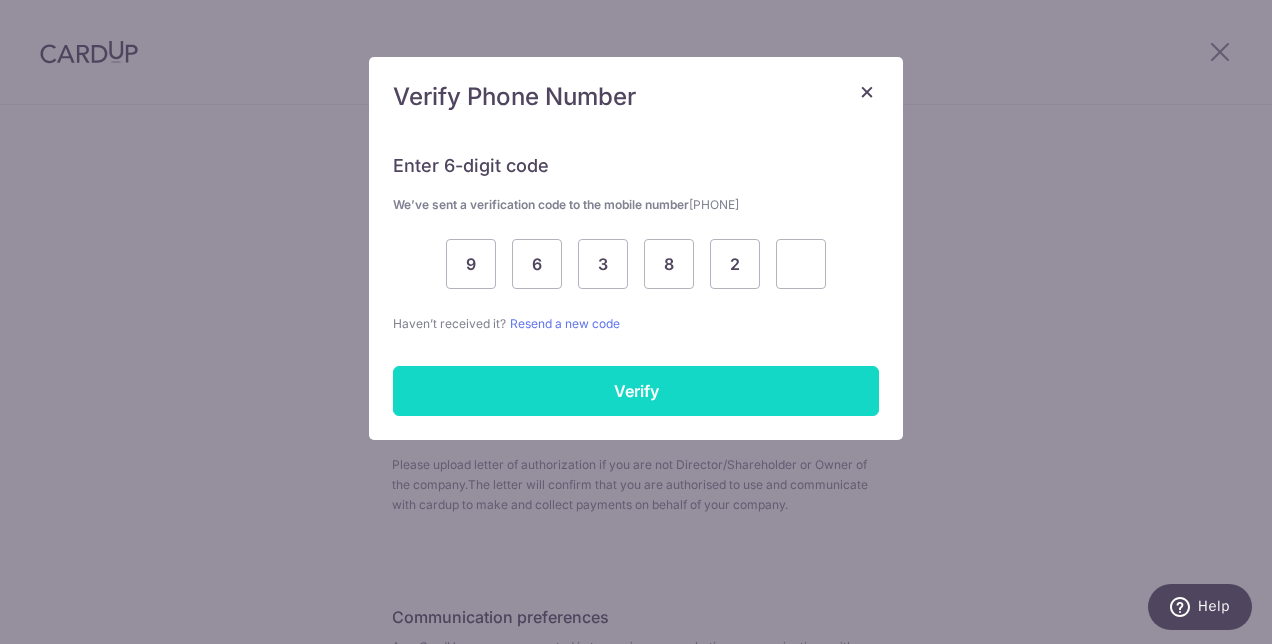 click on "Verify" at bounding box center [636, 391] 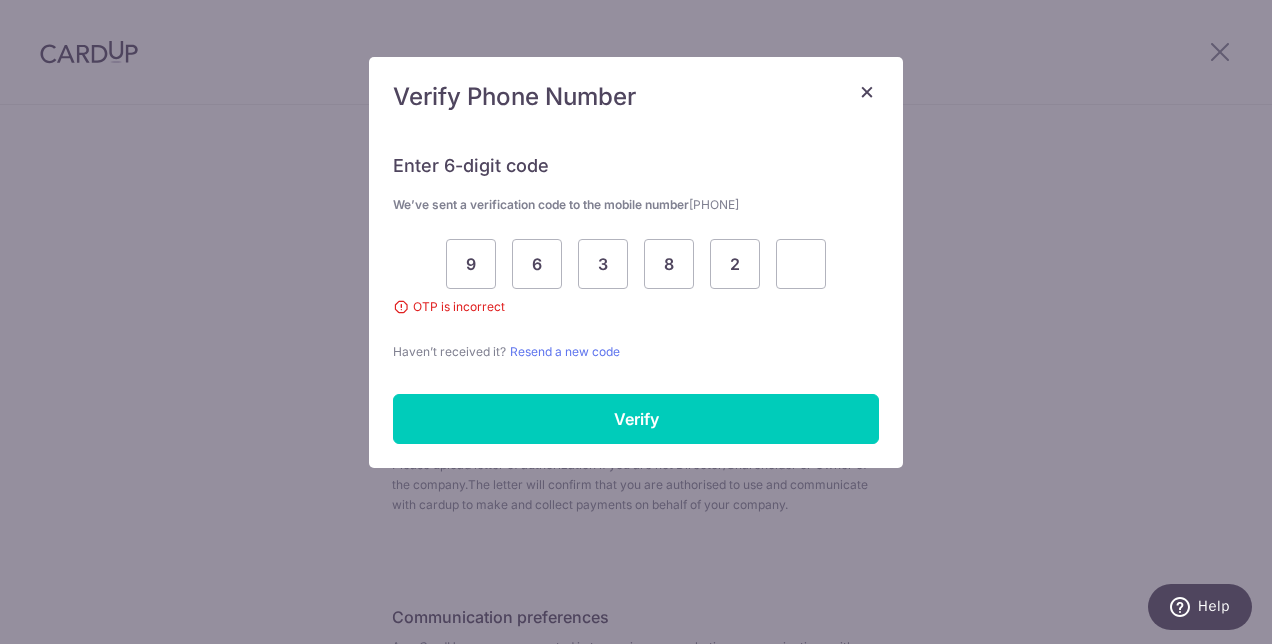 click on "9
6
3
8
2" at bounding box center (636, 264) 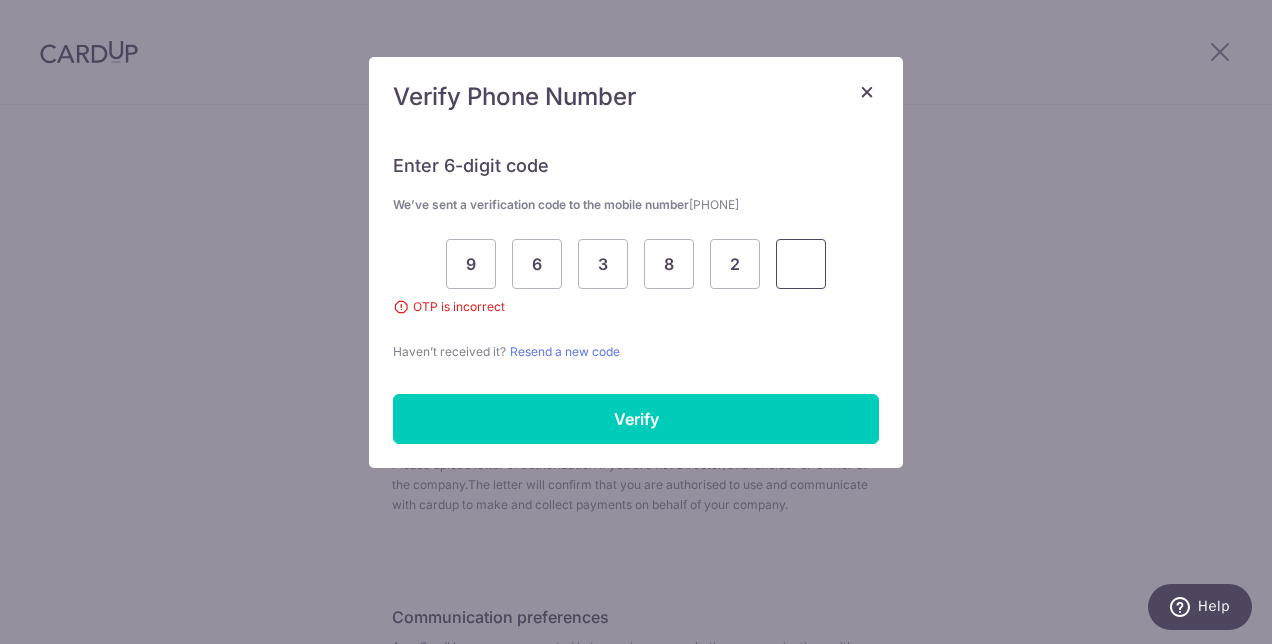 click at bounding box center (801, 264) 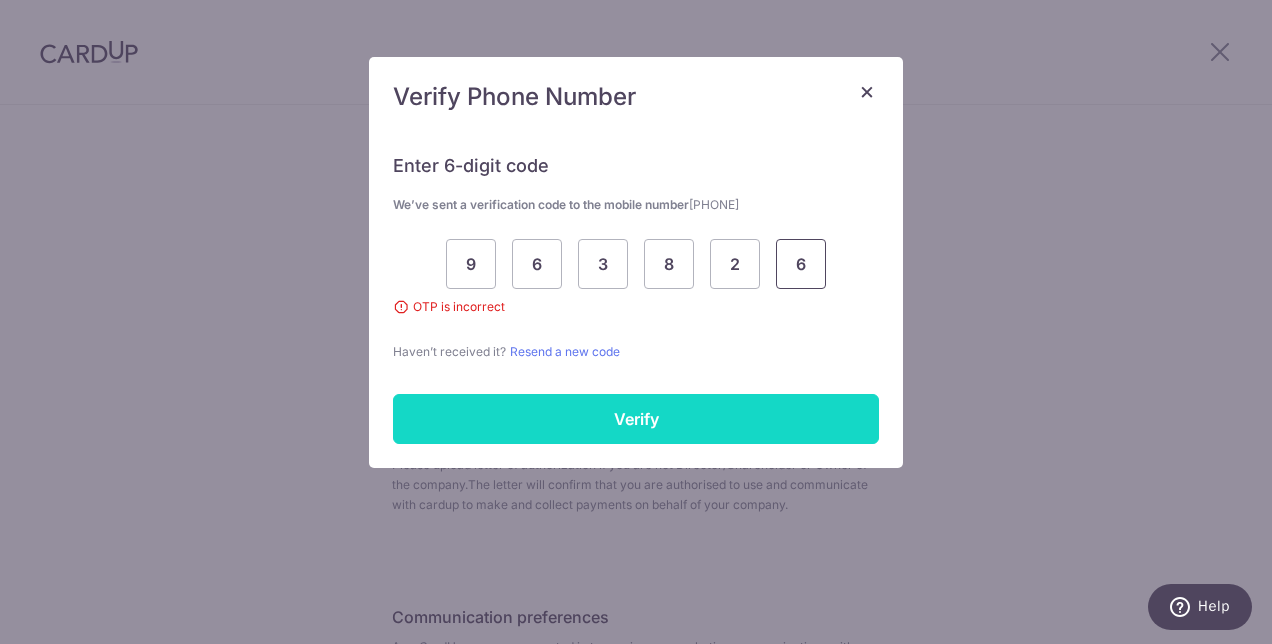 type on "6" 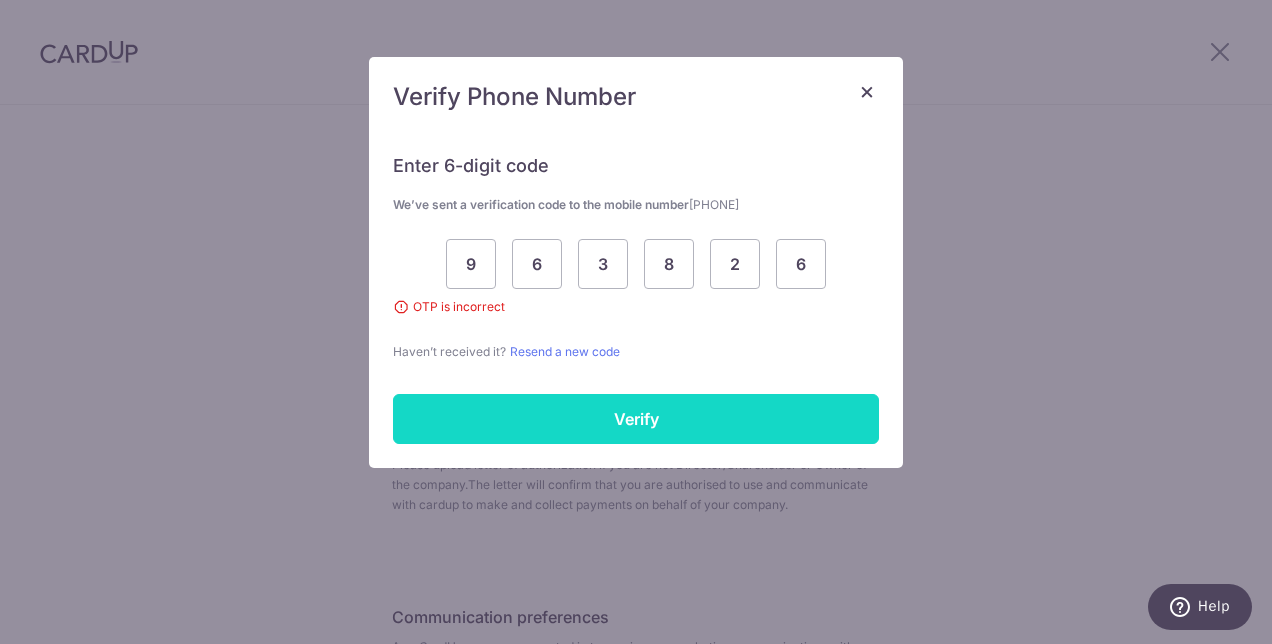 click on "Verify" at bounding box center [636, 419] 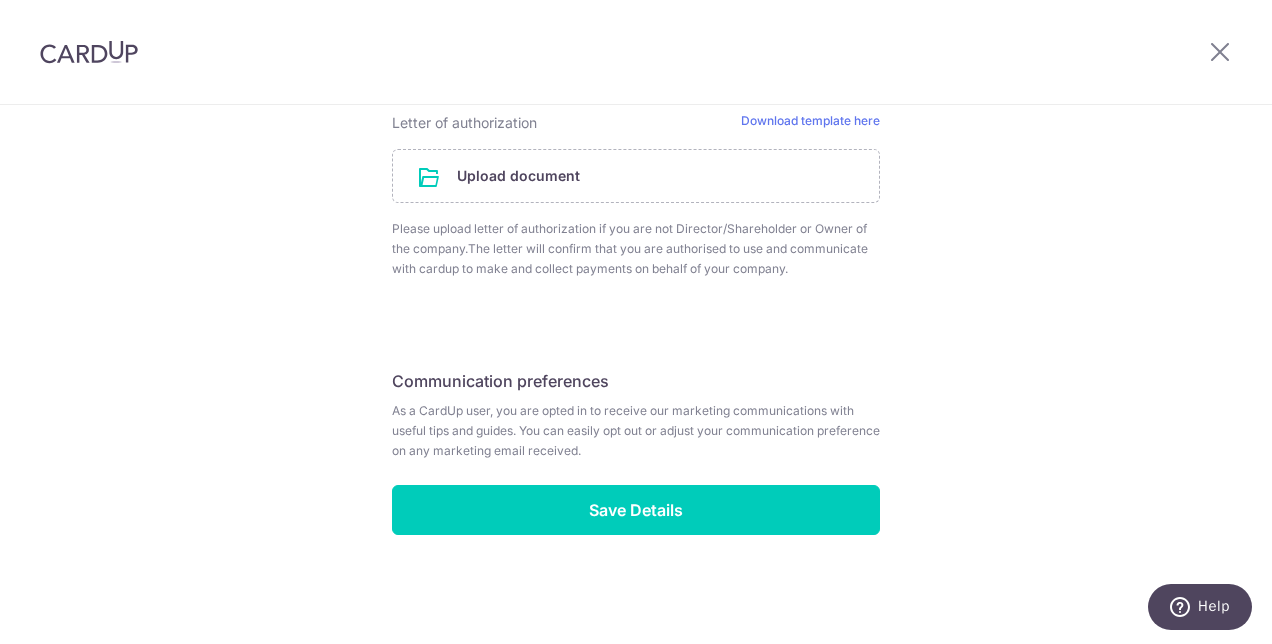 scroll, scrollTop: 1136, scrollLeft: 0, axis: vertical 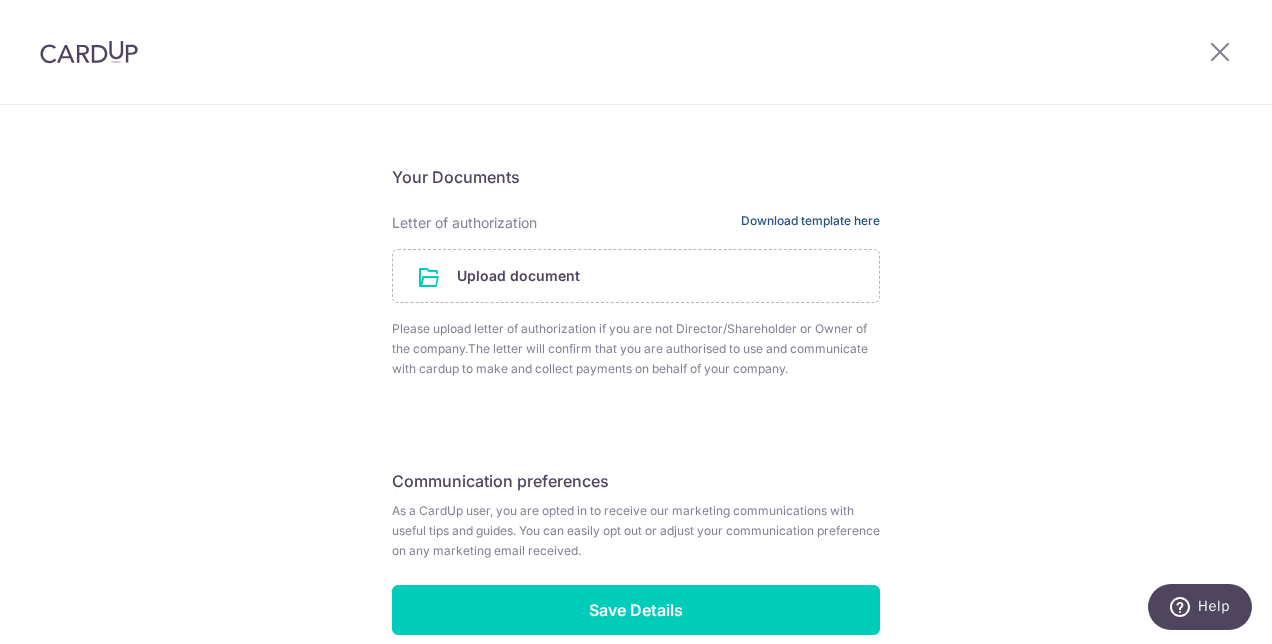 click on "Download template here" at bounding box center (810, 223) 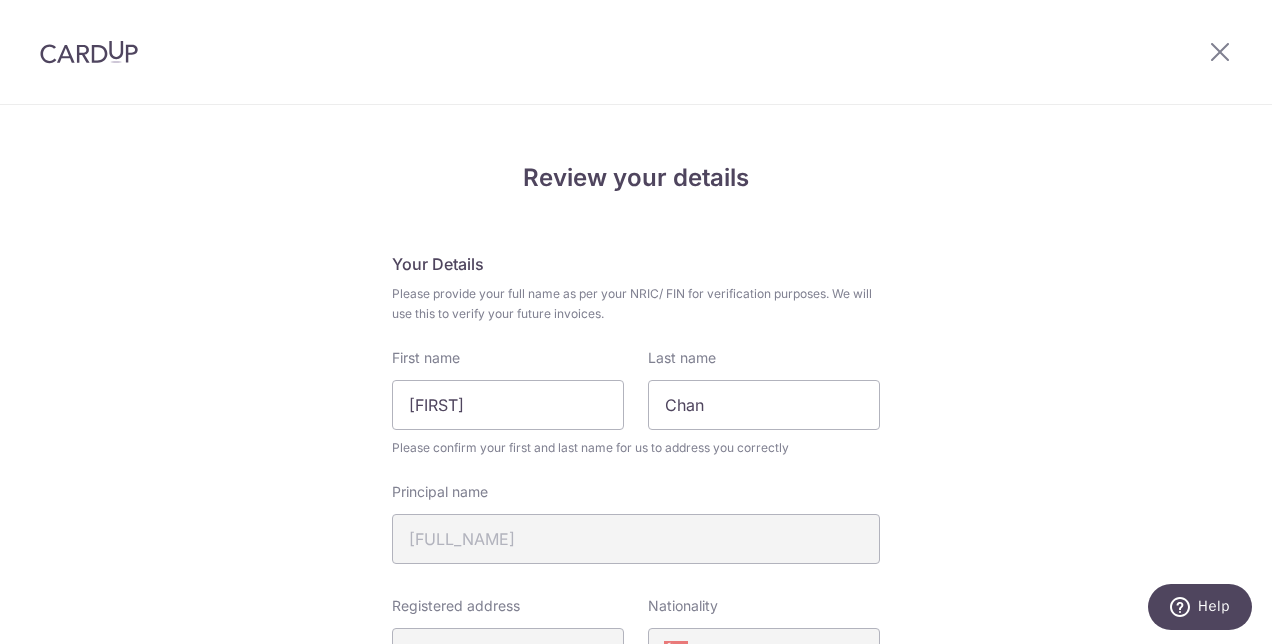 scroll, scrollTop: 0, scrollLeft: 0, axis: both 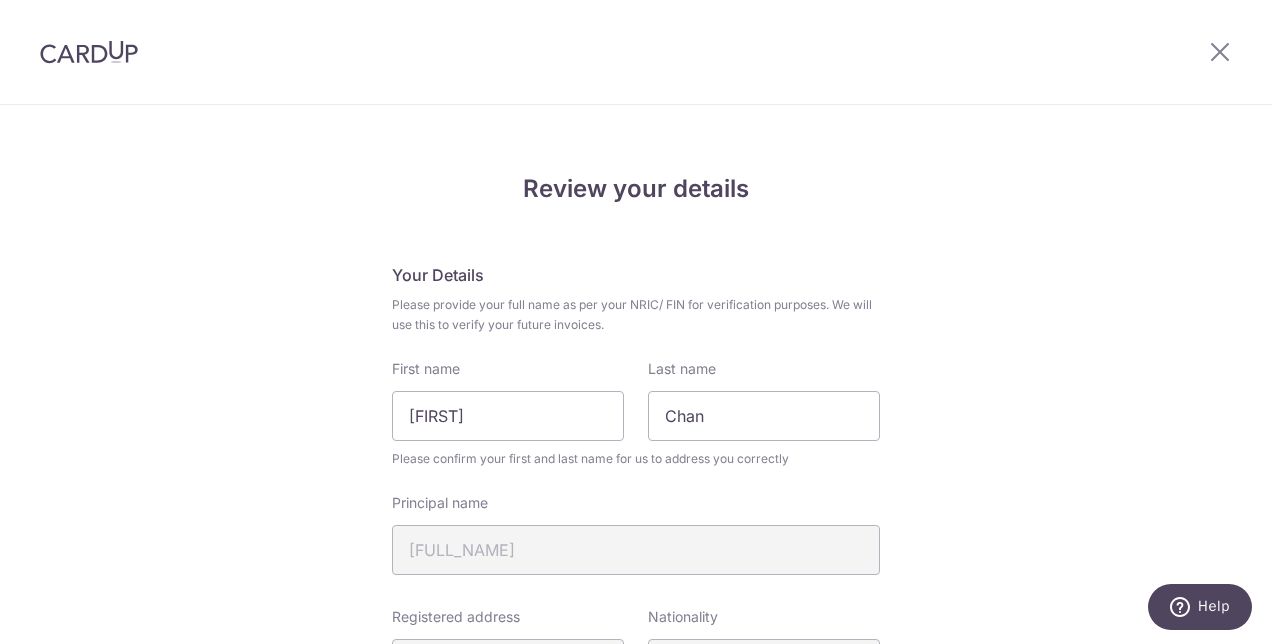 click on "Review your details
Your Details
Please provide your full name as per your NRIC/ FIN for verification purposes. We will use this to verify your future invoices.
First name
Yan Yi
Last name
Chan
Please confirm your first and last name for us to address you correctly
Principal name
CHAN YAN YI
Registered address
207, RIVER VALLEY ROAD, 09, 54, SINGAPORE, 238275
Nationality
Singapore" at bounding box center [636, 971] 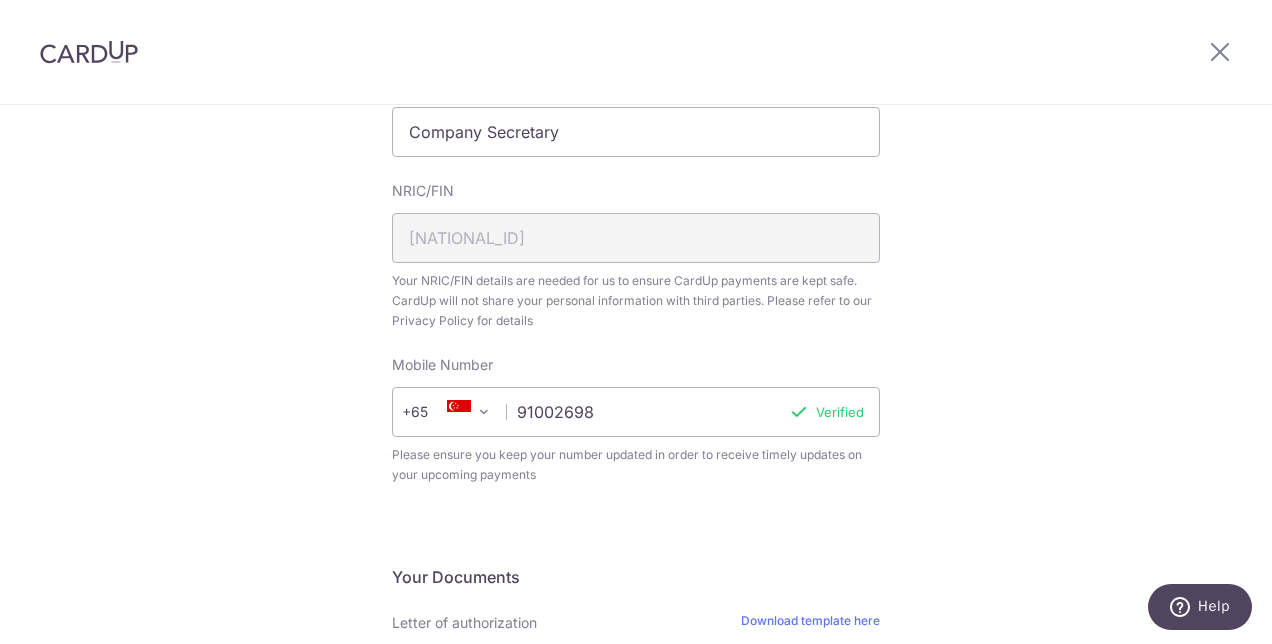 scroll, scrollTop: 0, scrollLeft: 0, axis: both 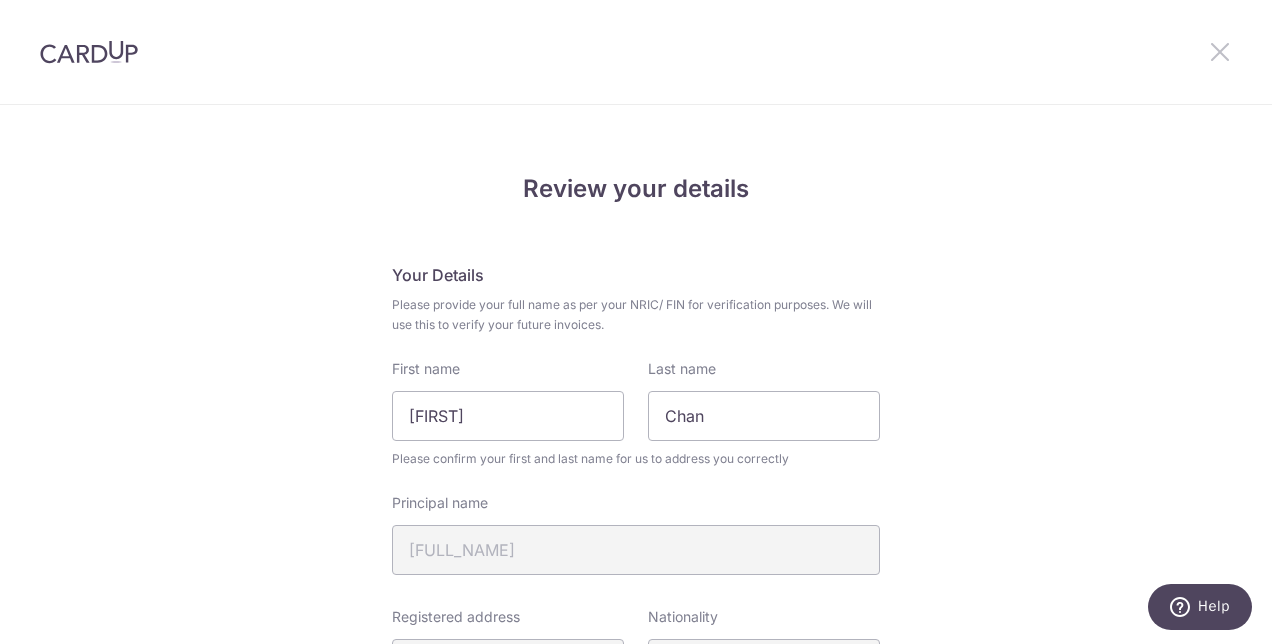 click at bounding box center (1220, 51) 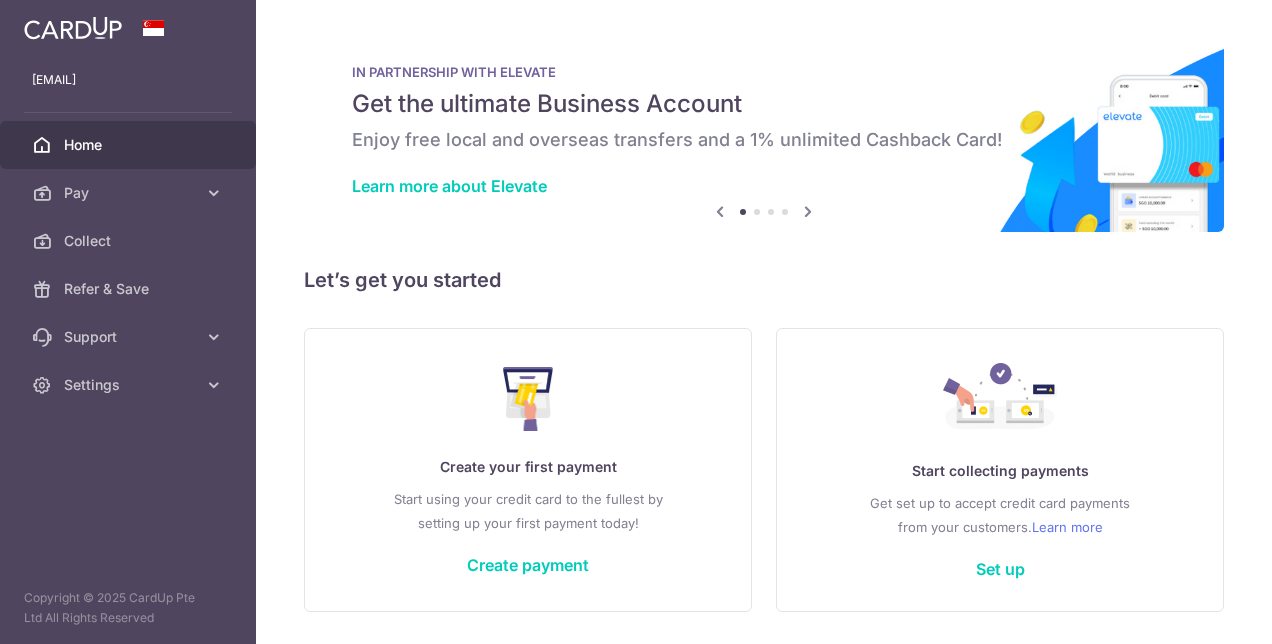 scroll, scrollTop: 0, scrollLeft: 0, axis: both 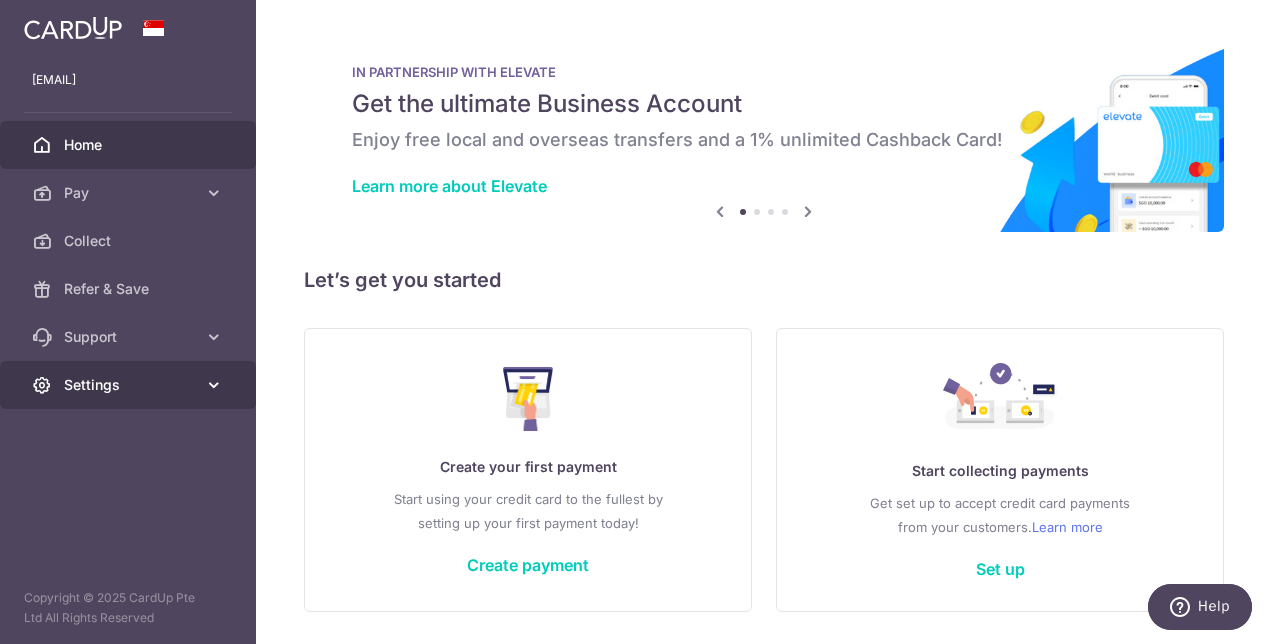 click on "Settings" at bounding box center [128, 385] 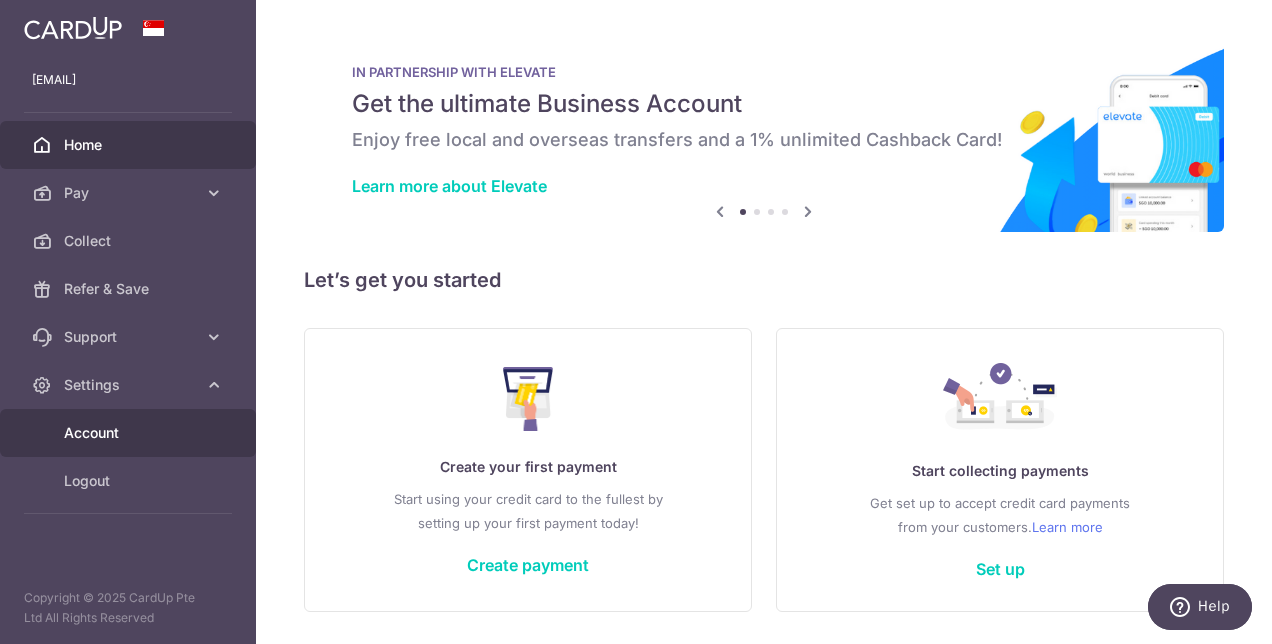 click on "Account" at bounding box center (128, 433) 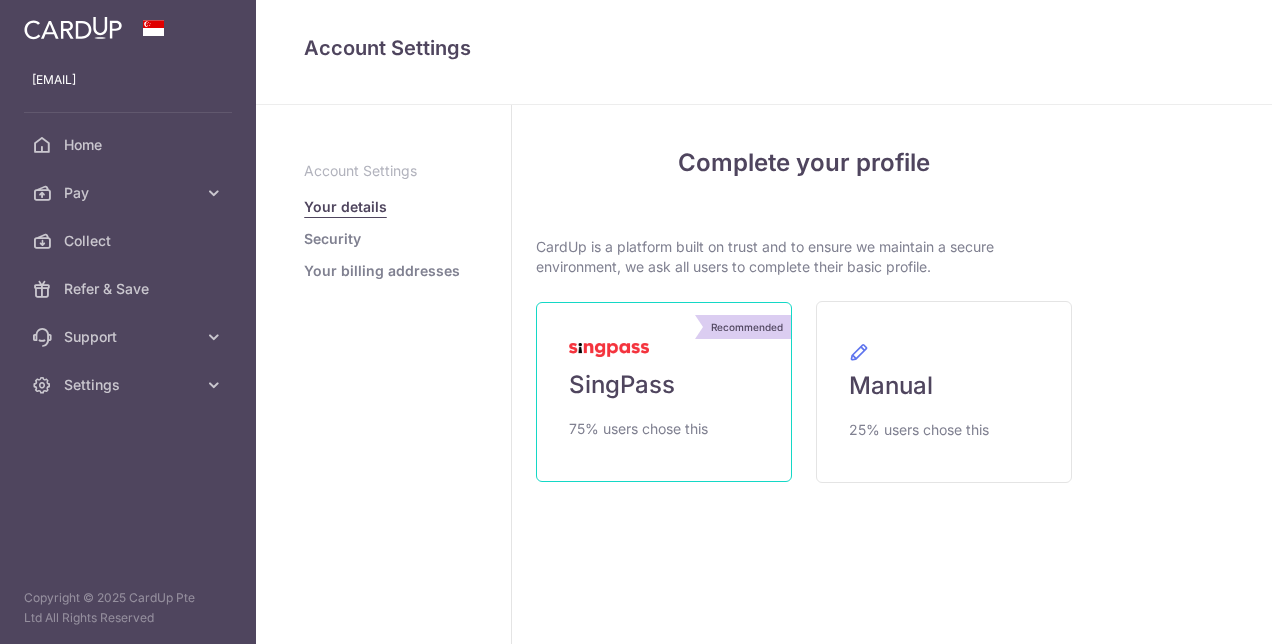 scroll, scrollTop: 0, scrollLeft: 0, axis: both 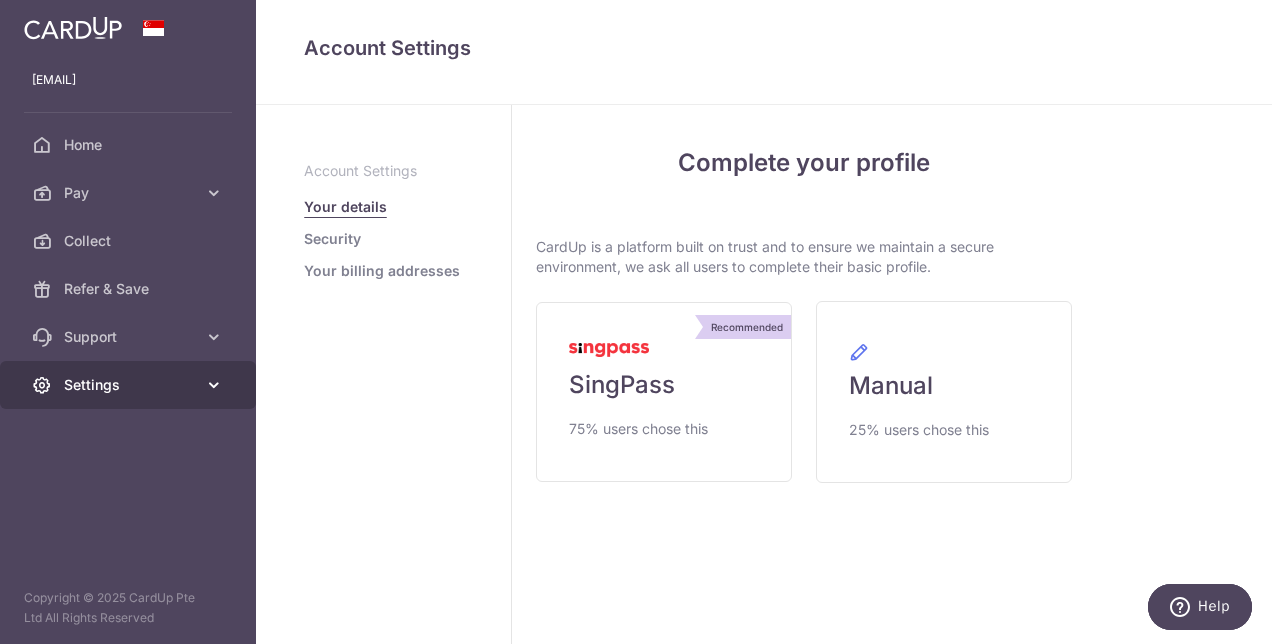 click on "Settings" at bounding box center (130, 385) 